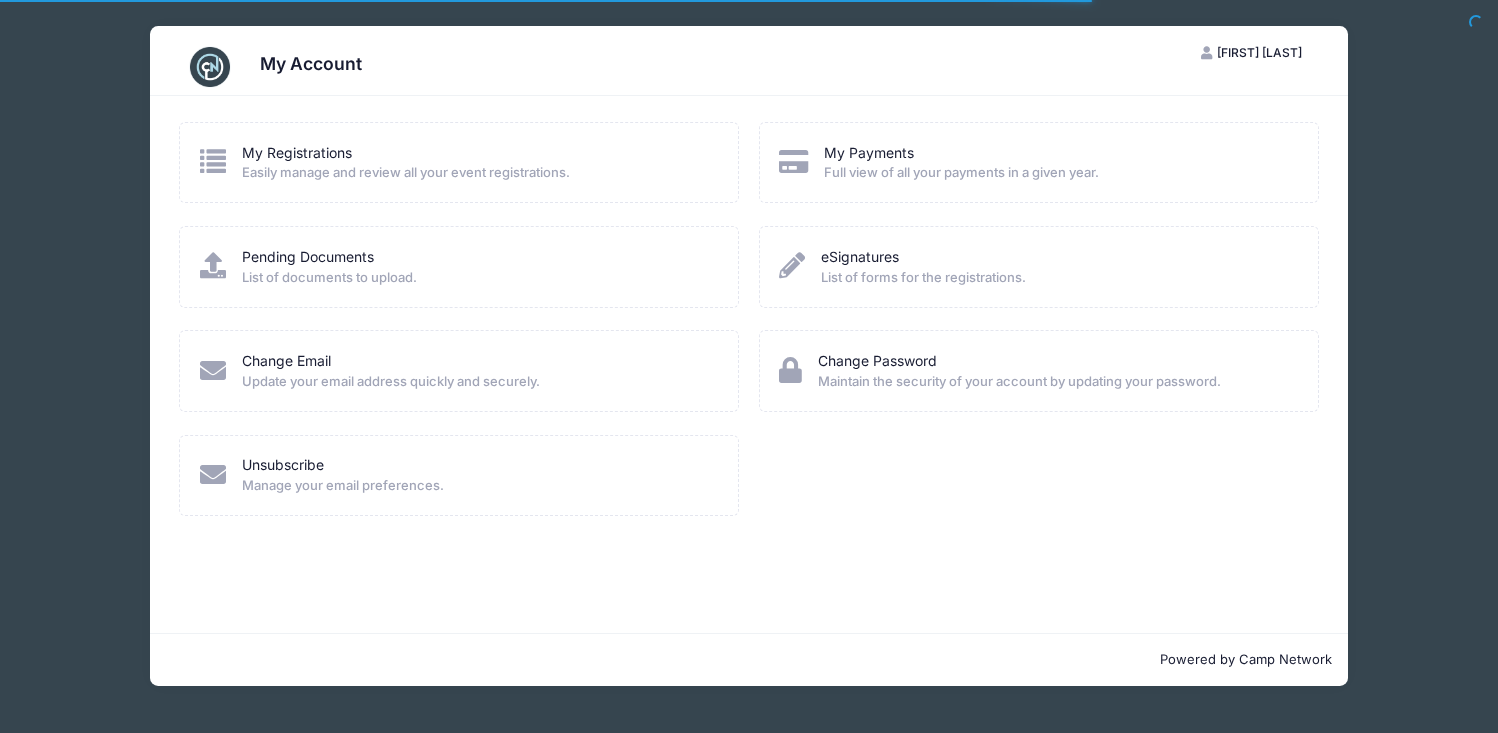 scroll, scrollTop: 0, scrollLeft: 0, axis: both 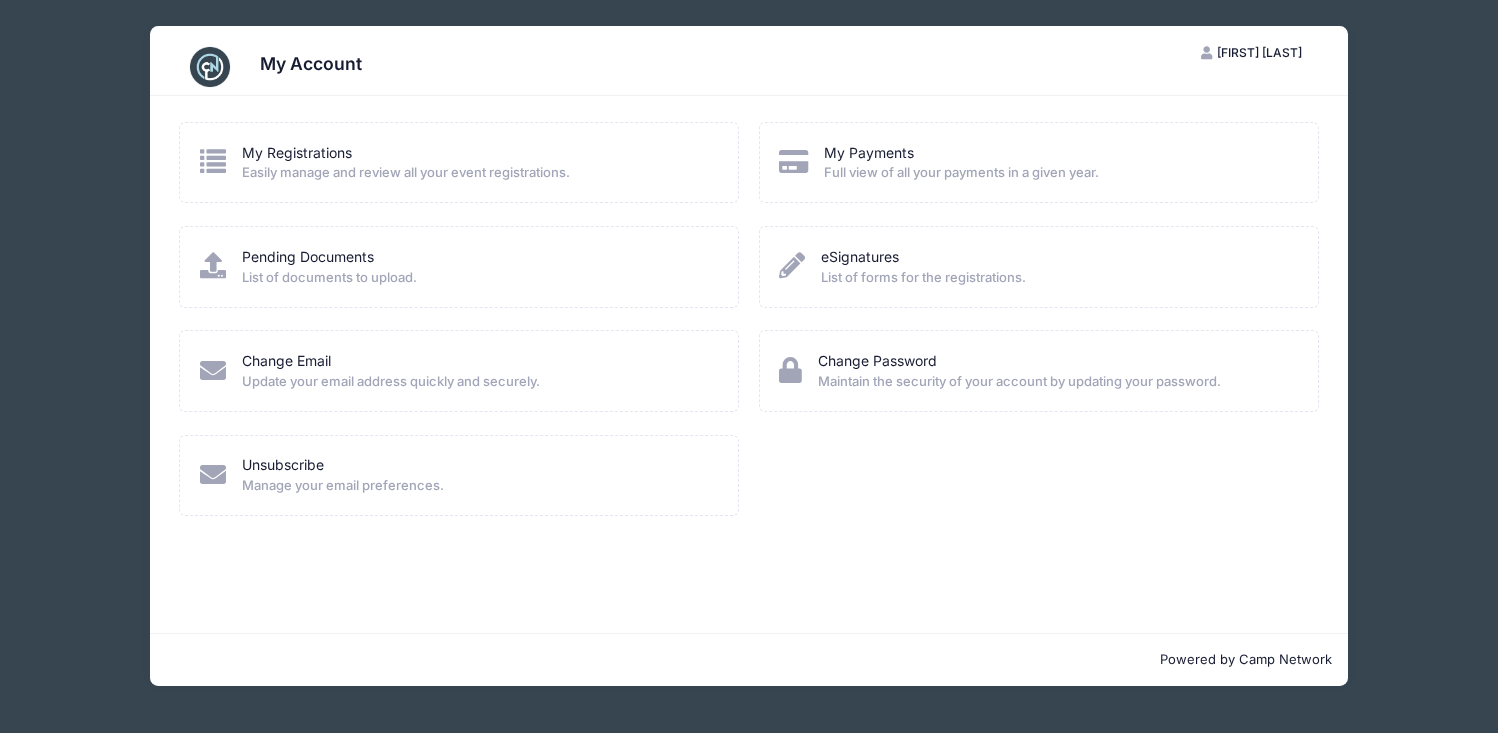 click on "Pending Documents List of documents to upload." at bounding box center (329, 267) 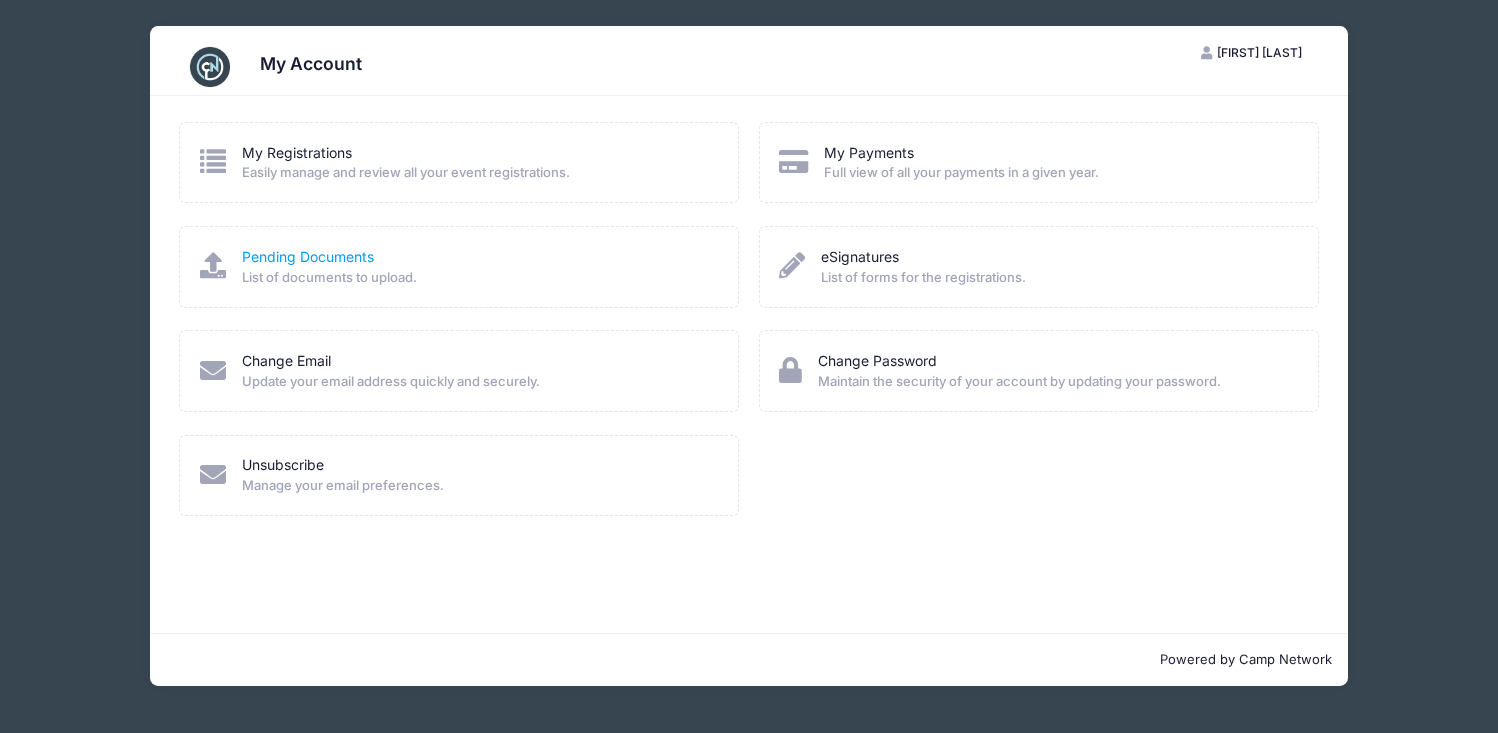 click on "Pending Documents" at bounding box center [308, 256] 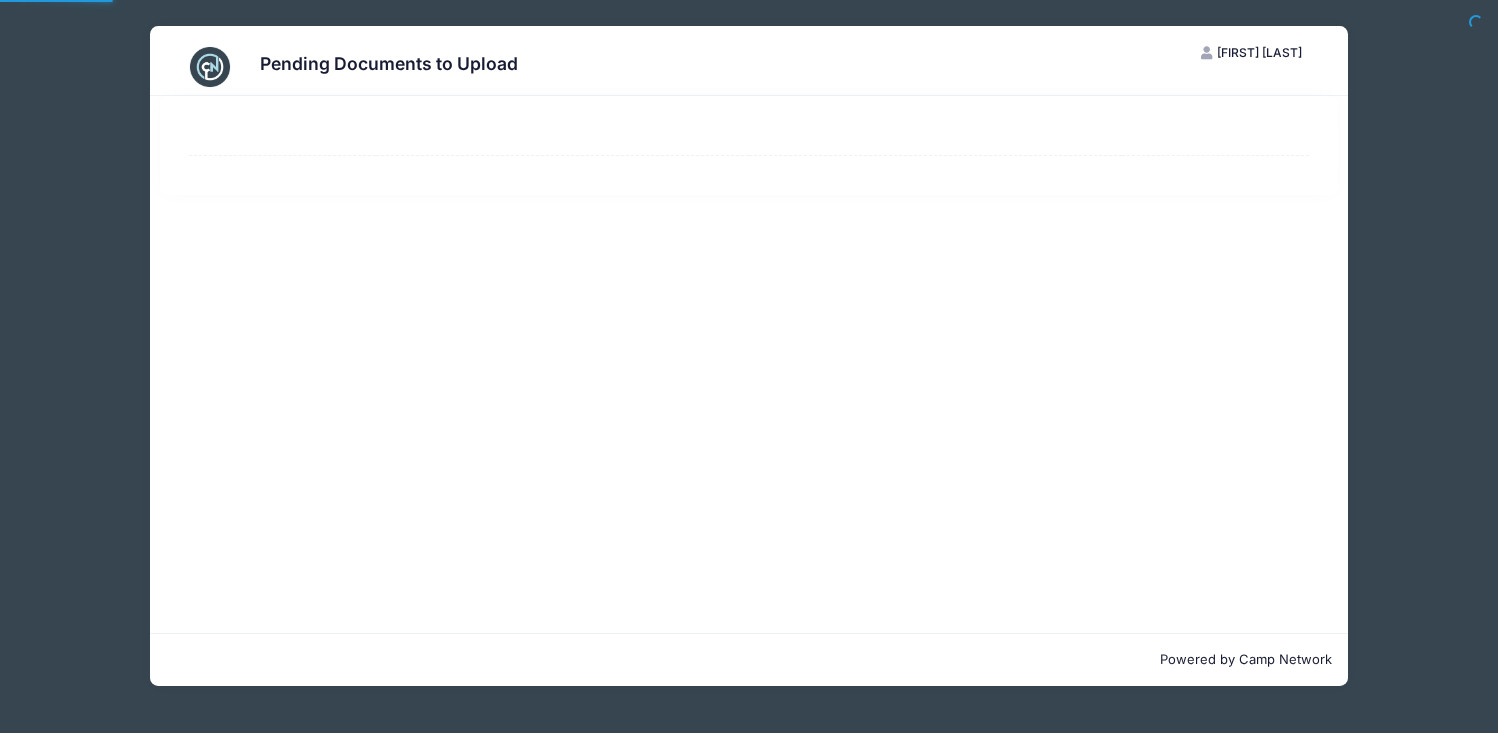 scroll, scrollTop: 0, scrollLeft: 0, axis: both 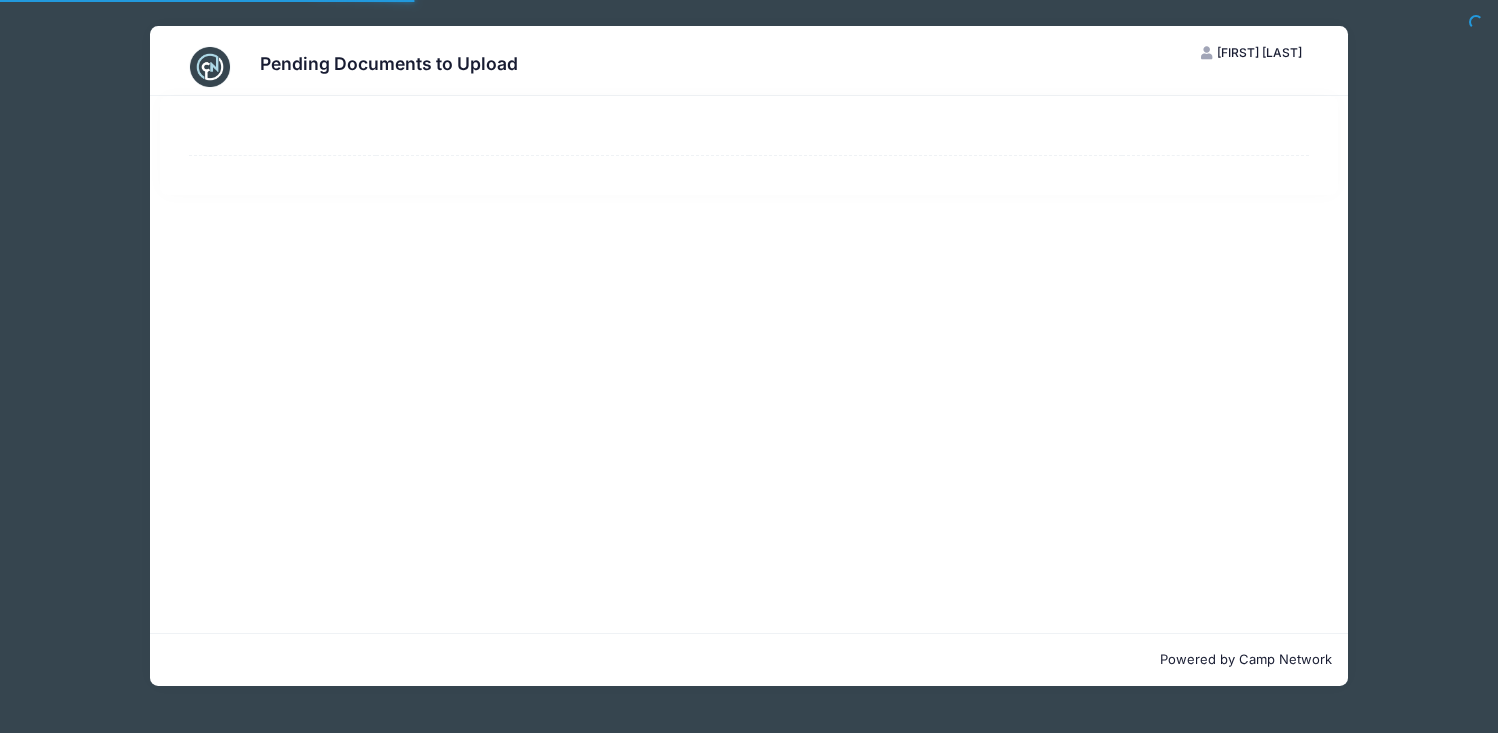 select on "50" 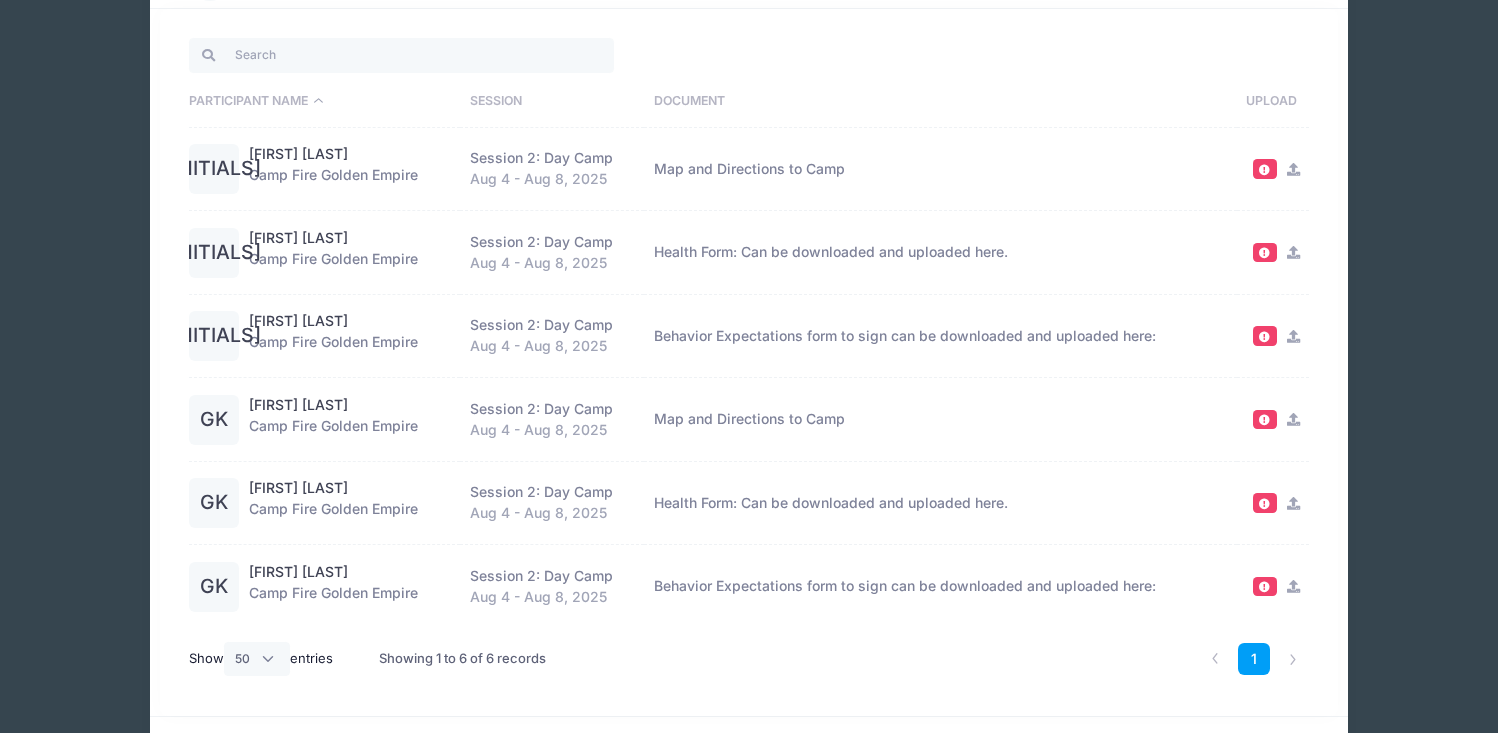 scroll, scrollTop: 90, scrollLeft: 0, axis: vertical 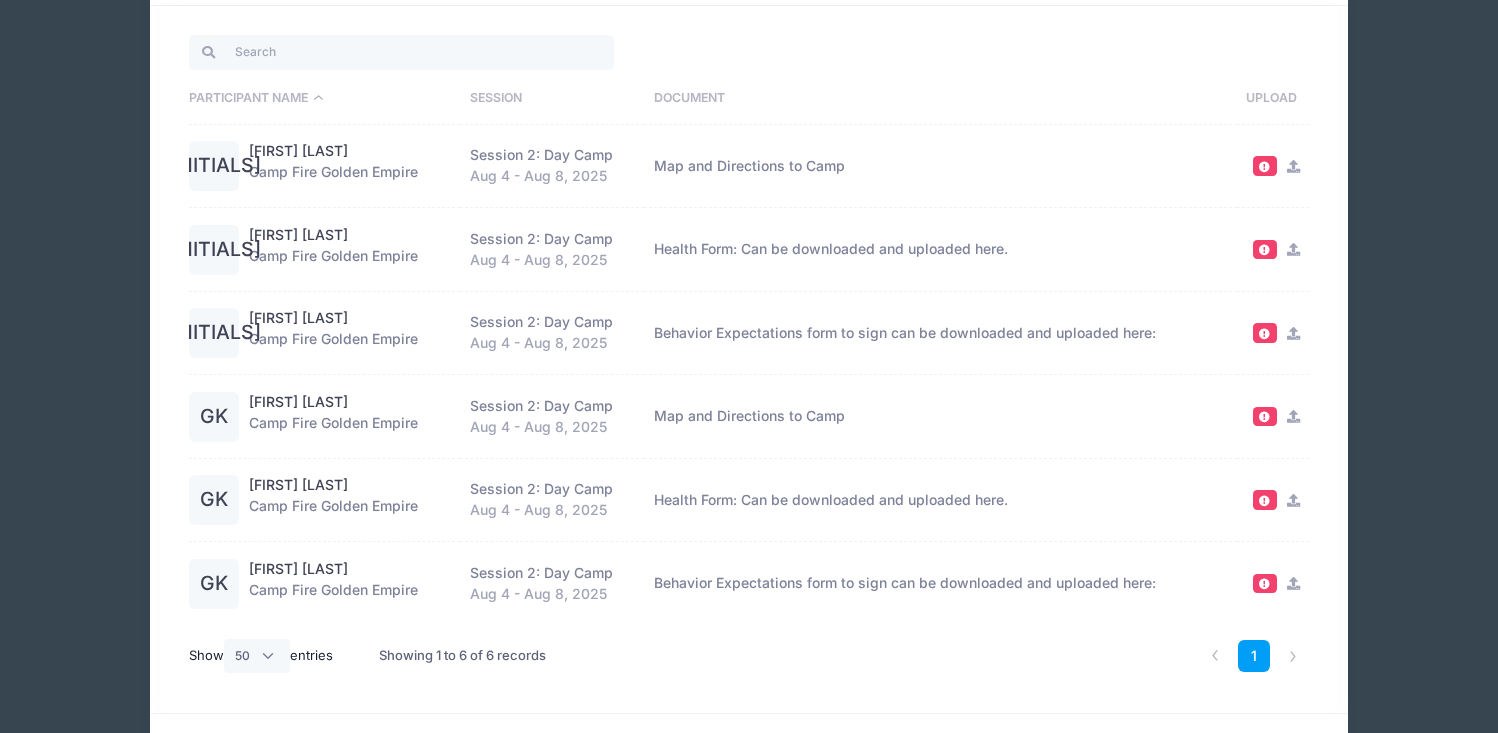 click at bounding box center (1293, 249) 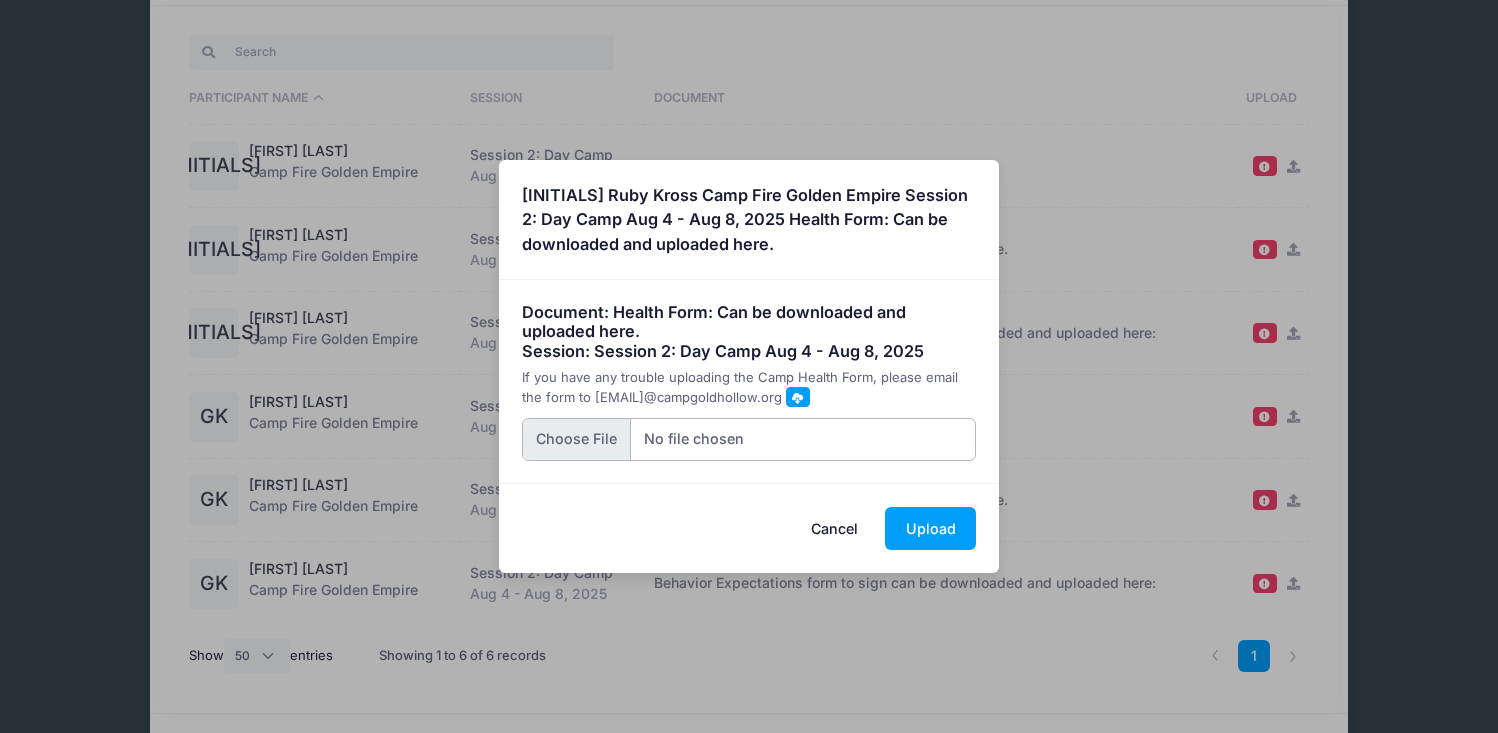 click at bounding box center [749, 439] 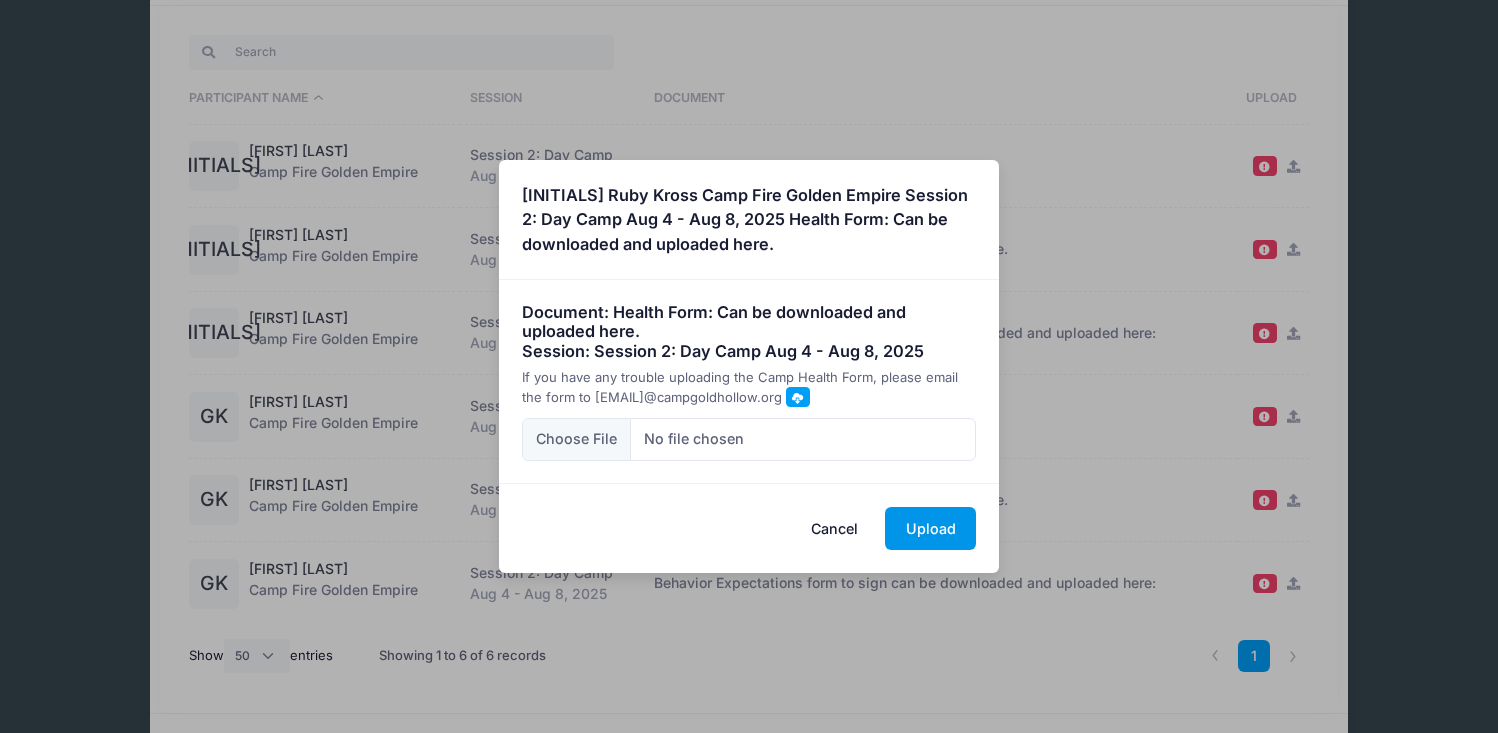 click on "Upload" at bounding box center [930, 528] 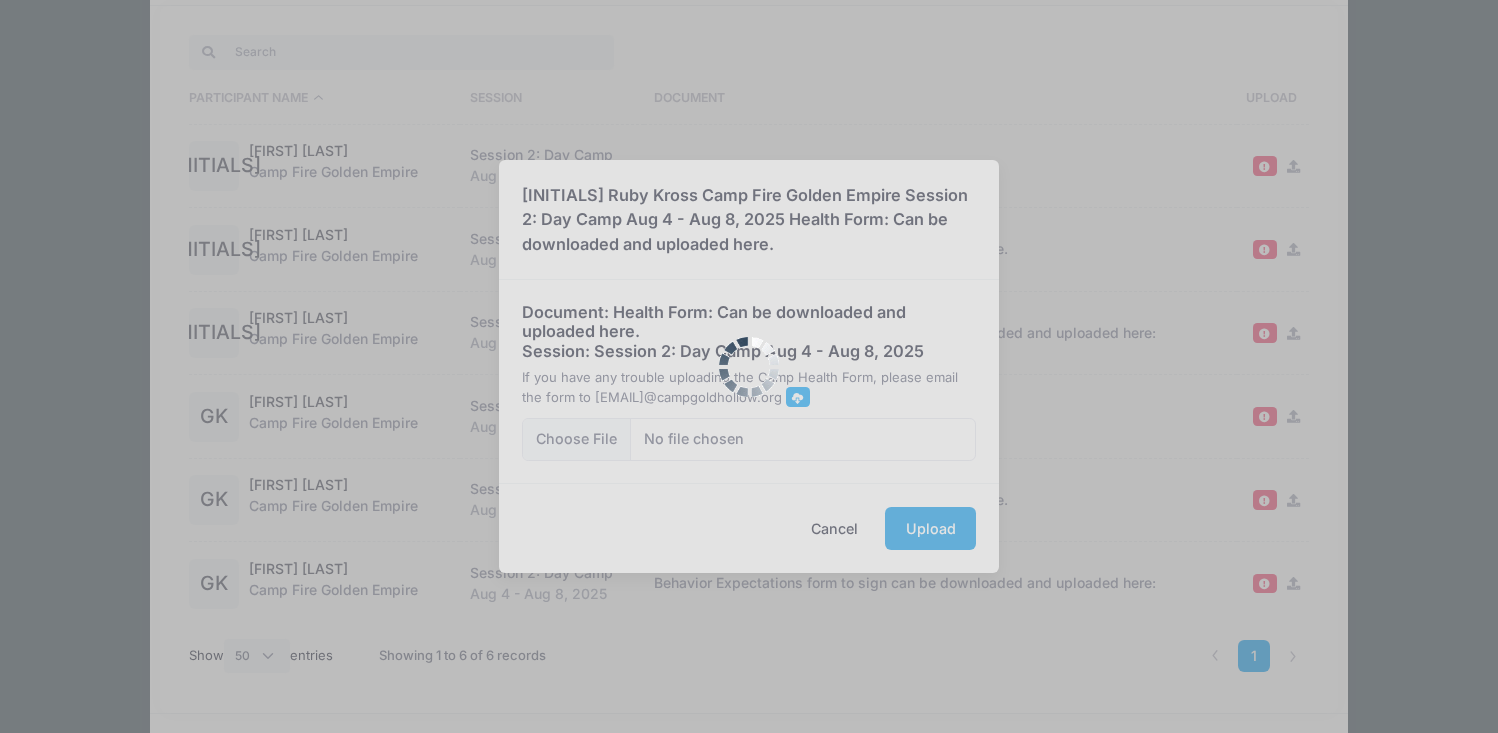 scroll, scrollTop: 0, scrollLeft: 0, axis: both 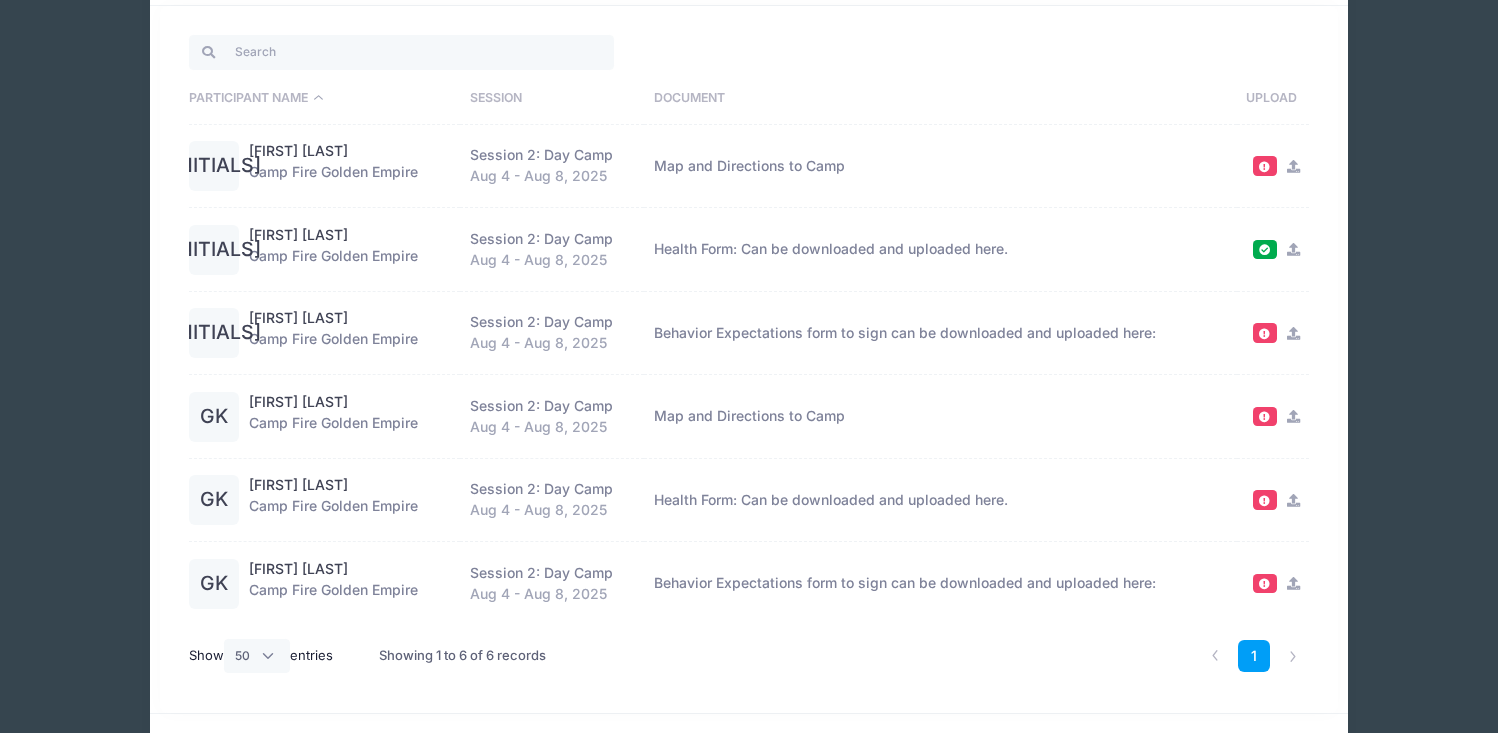 click at bounding box center (1293, 500) 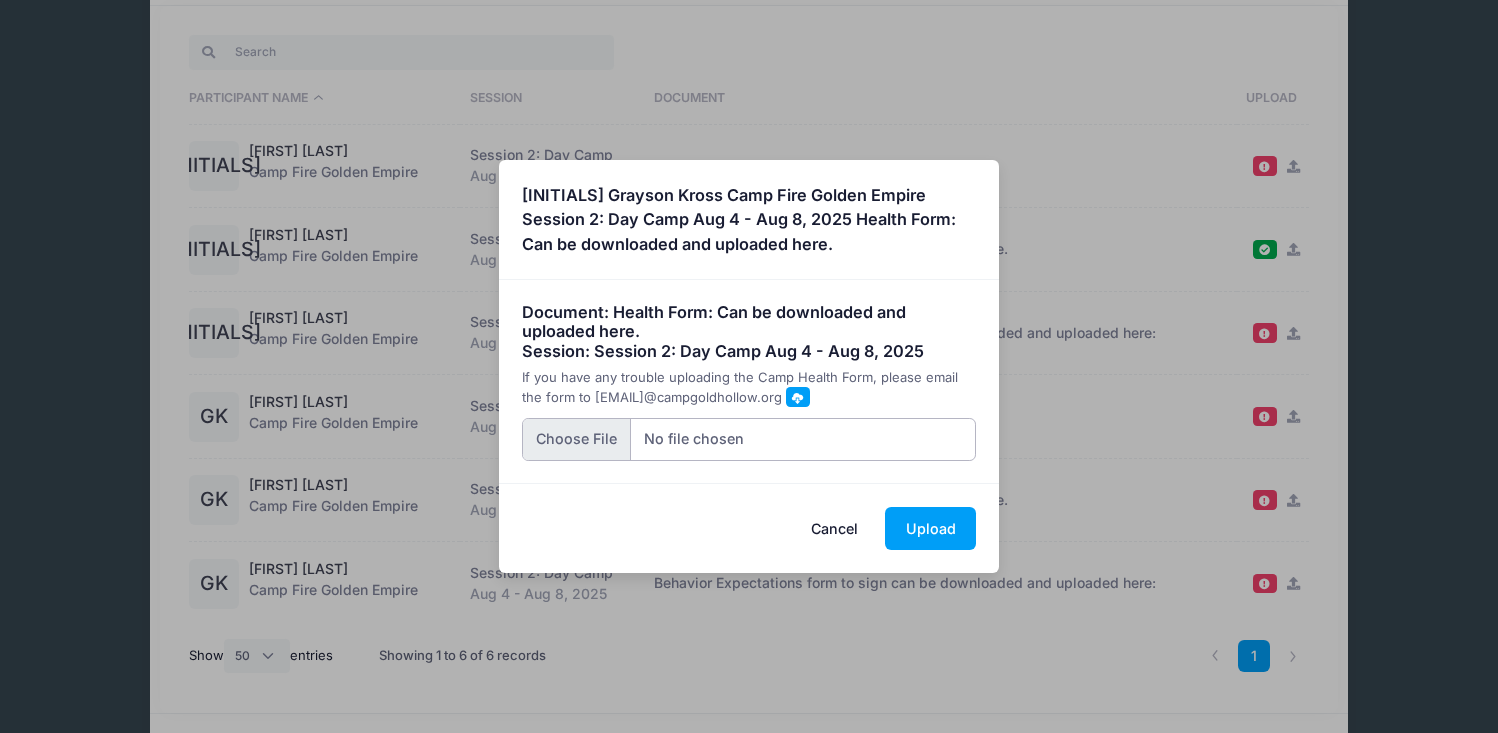 click at bounding box center [749, 439] 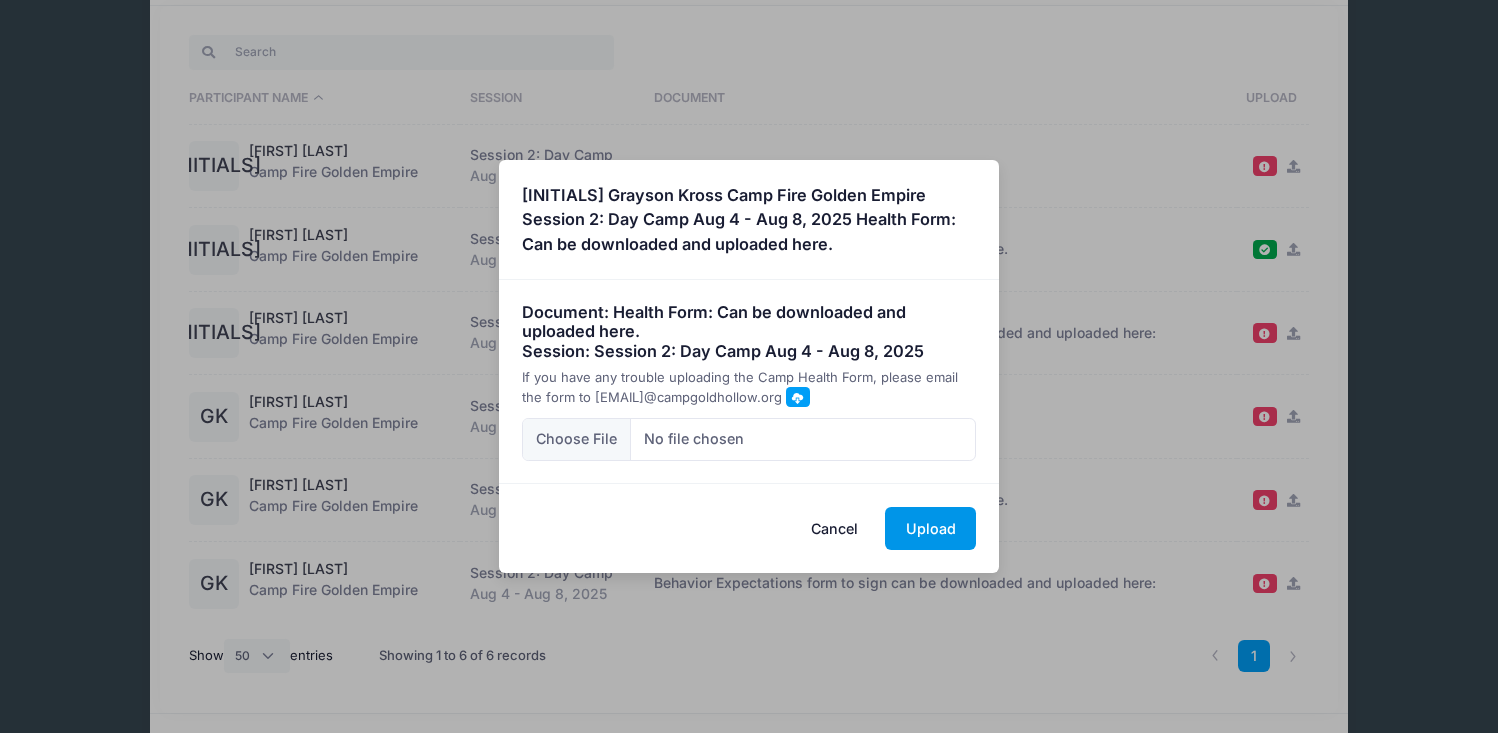 click on "Upload" at bounding box center [930, 528] 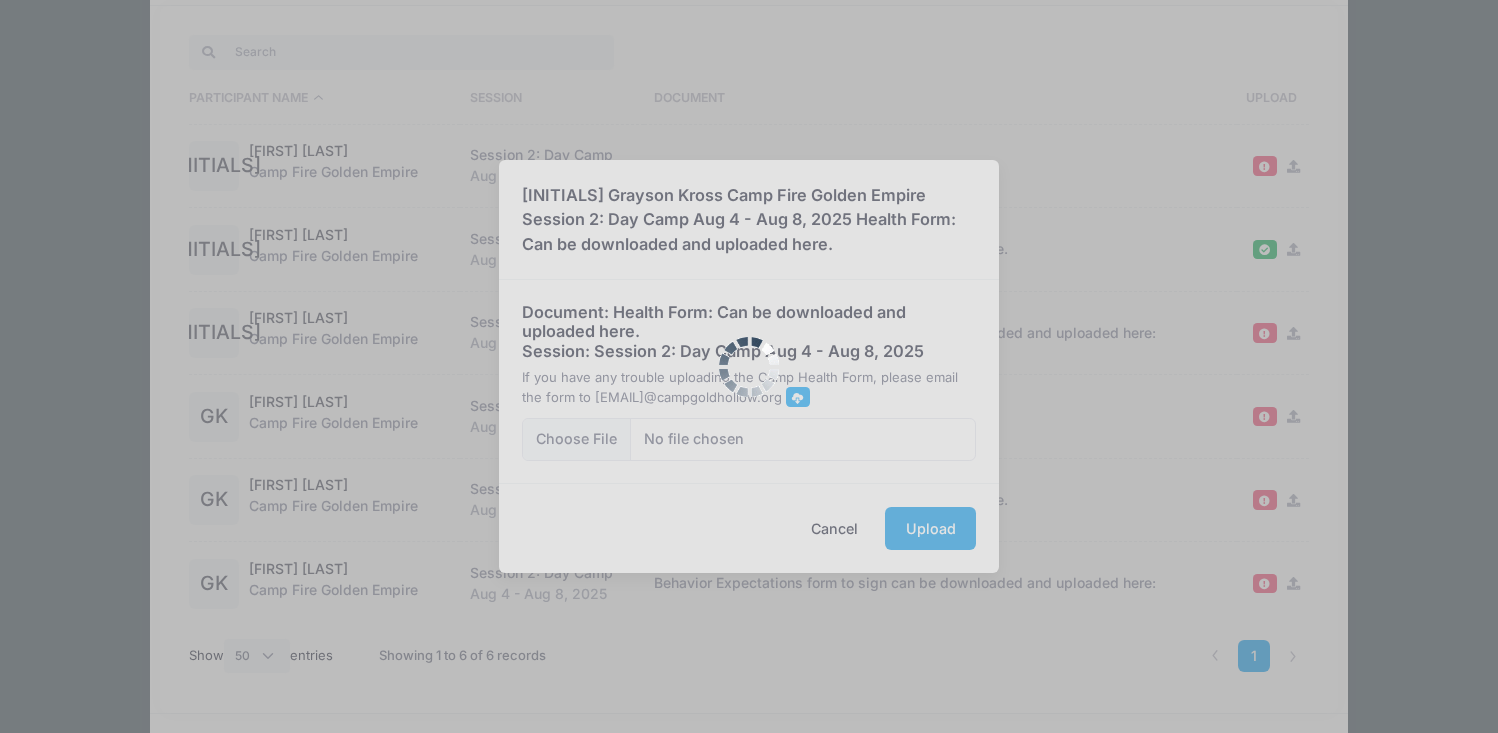 scroll, scrollTop: 0, scrollLeft: 0, axis: both 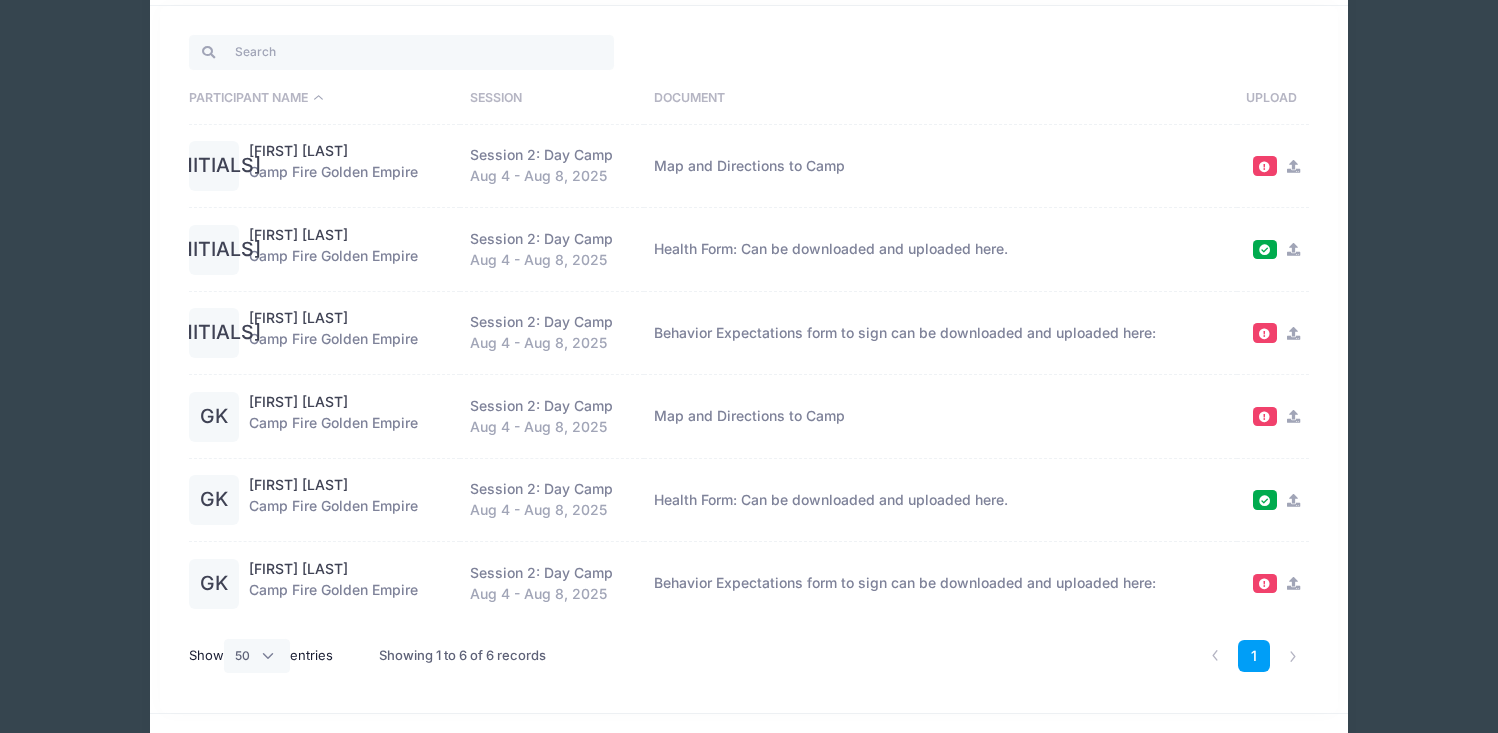 click at bounding box center [1264, 416] 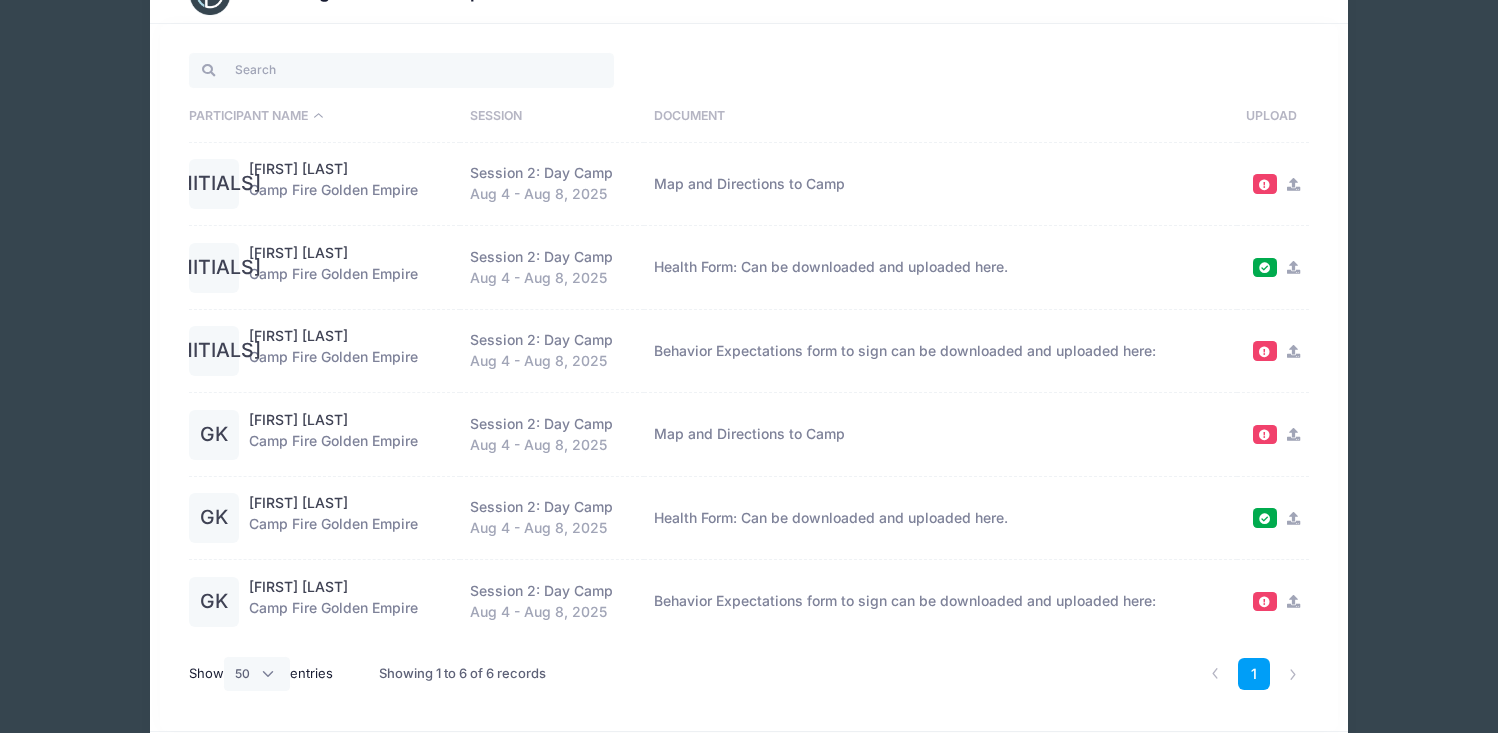 scroll, scrollTop: 0, scrollLeft: 0, axis: both 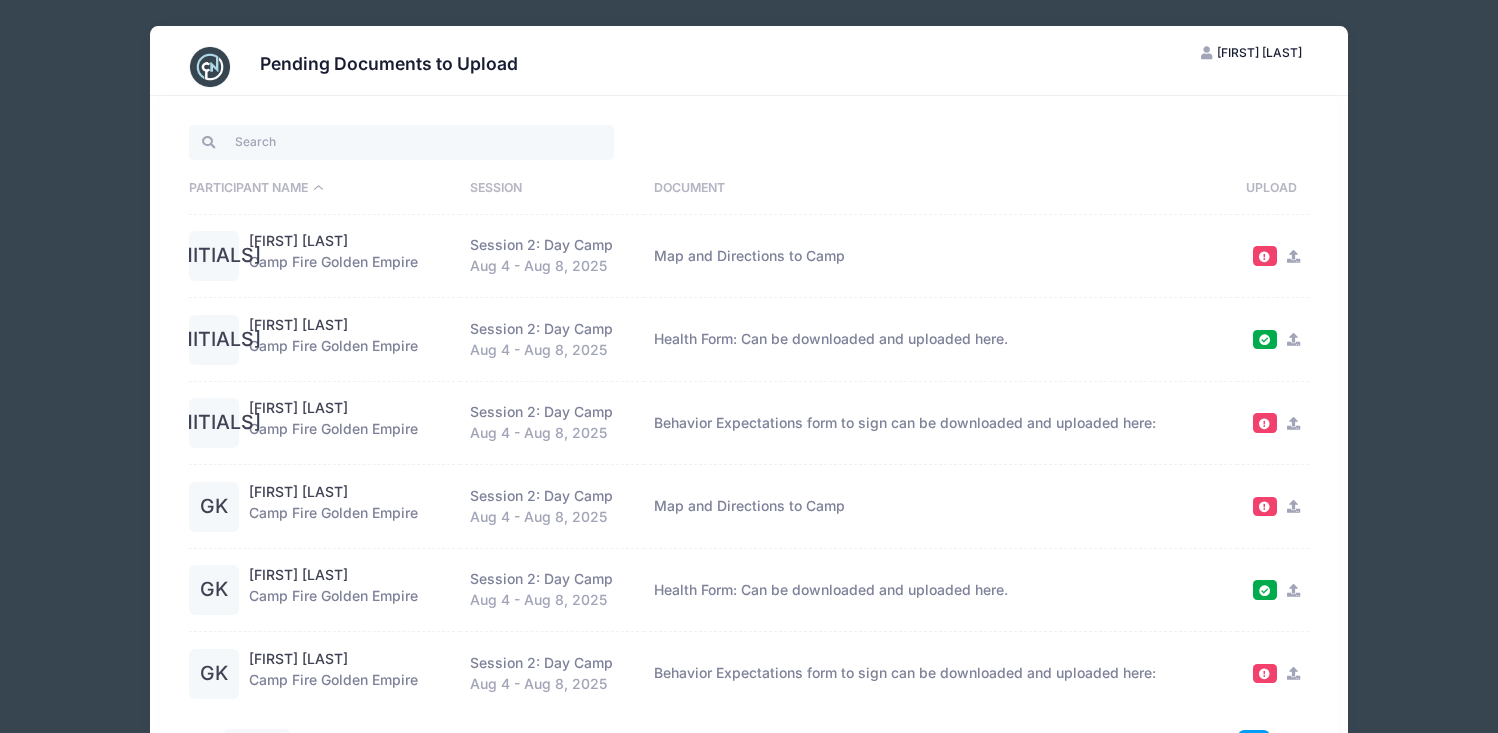 click on "Aug 4 - Aug 8, 2025" at bounding box center (552, 266) 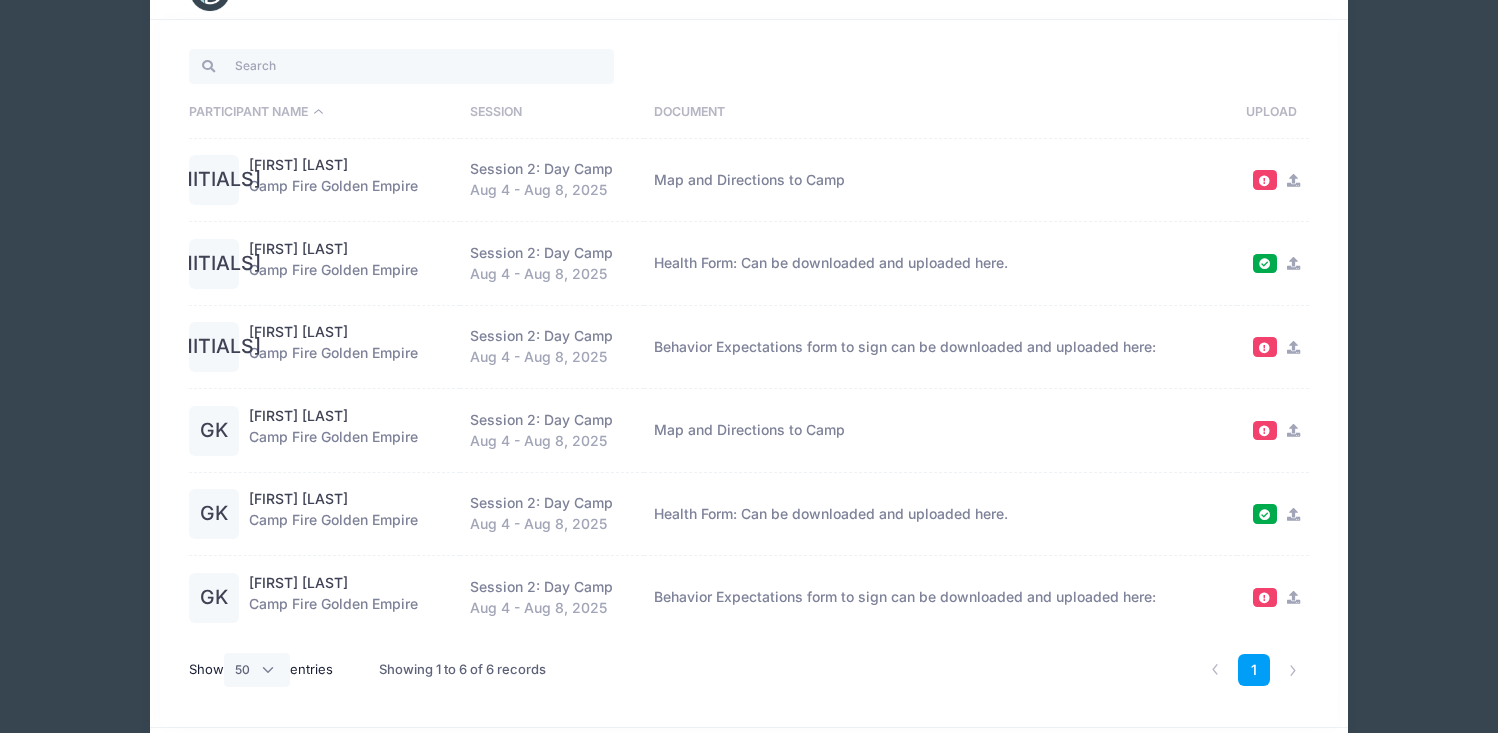 scroll, scrollTop: 149, scrollLeft: 0, axis: vertical 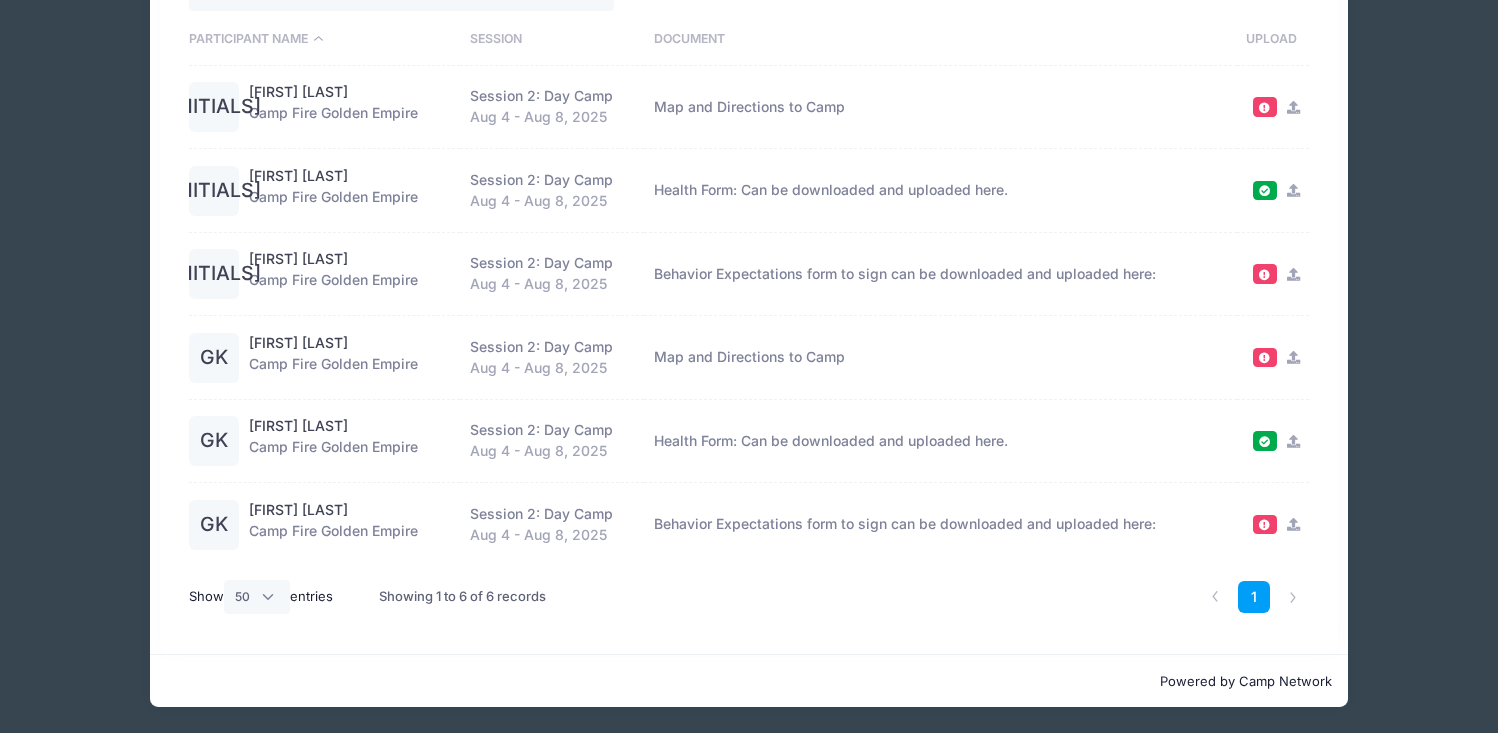 click at bounding box center [1293, 274] 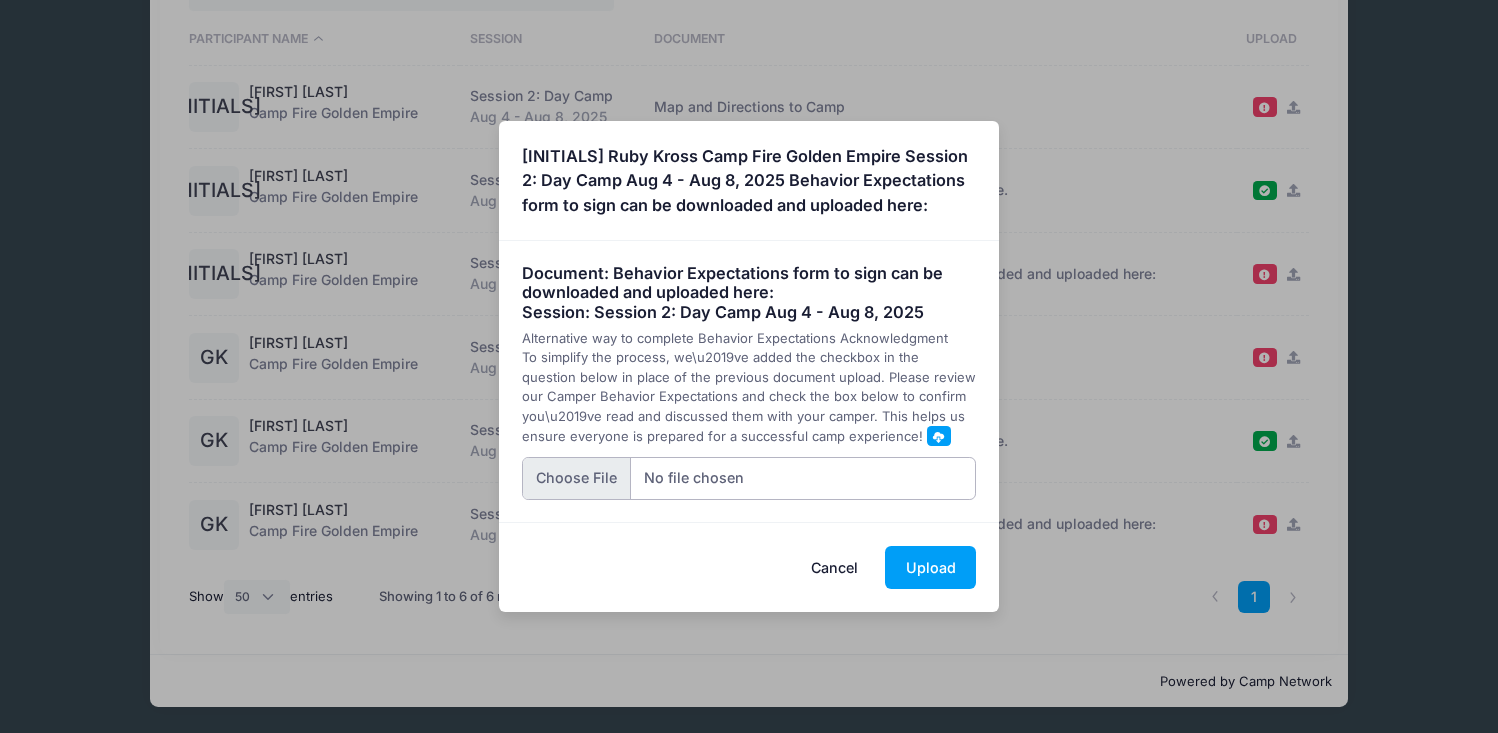 click at bounding box center (749, 478) 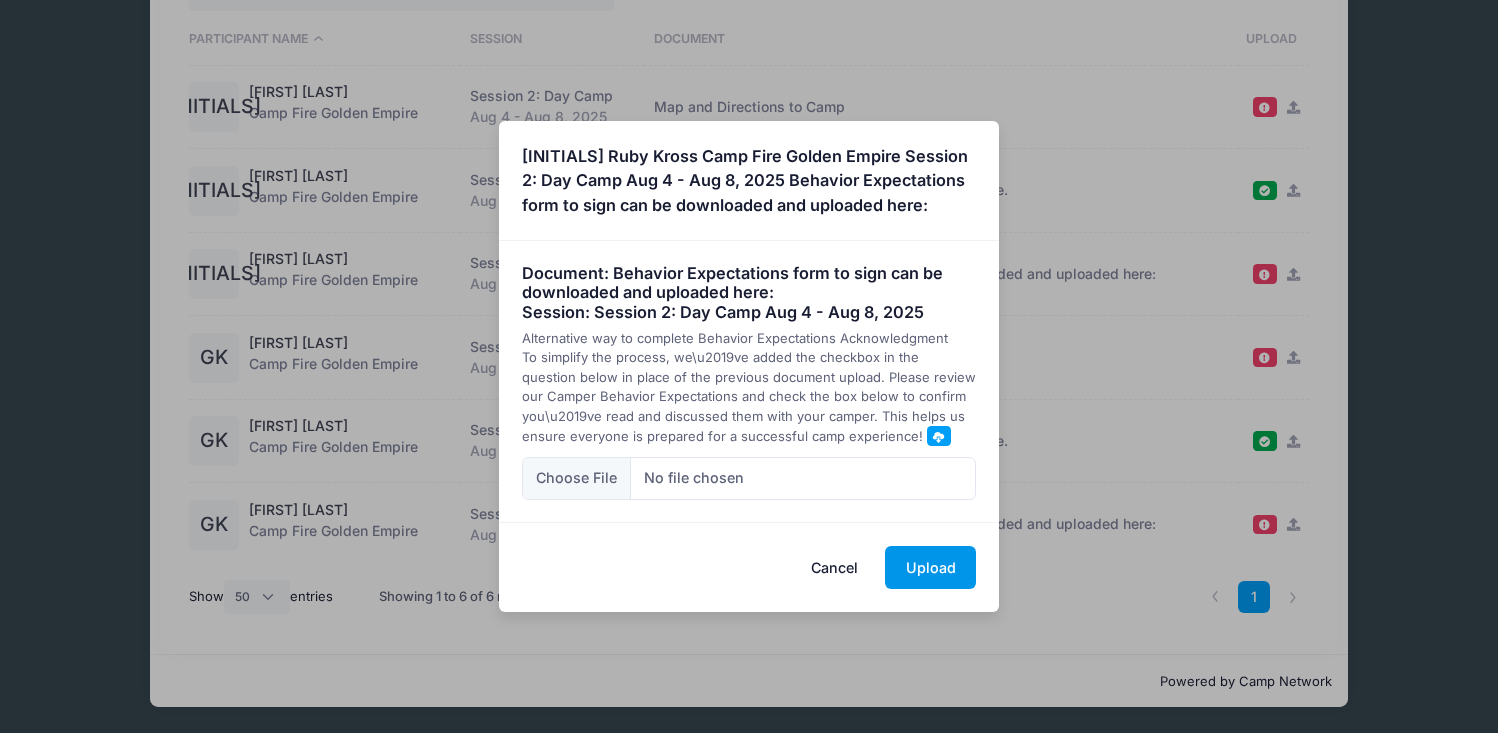 click on "Upload" at bounding box center (930, 567) 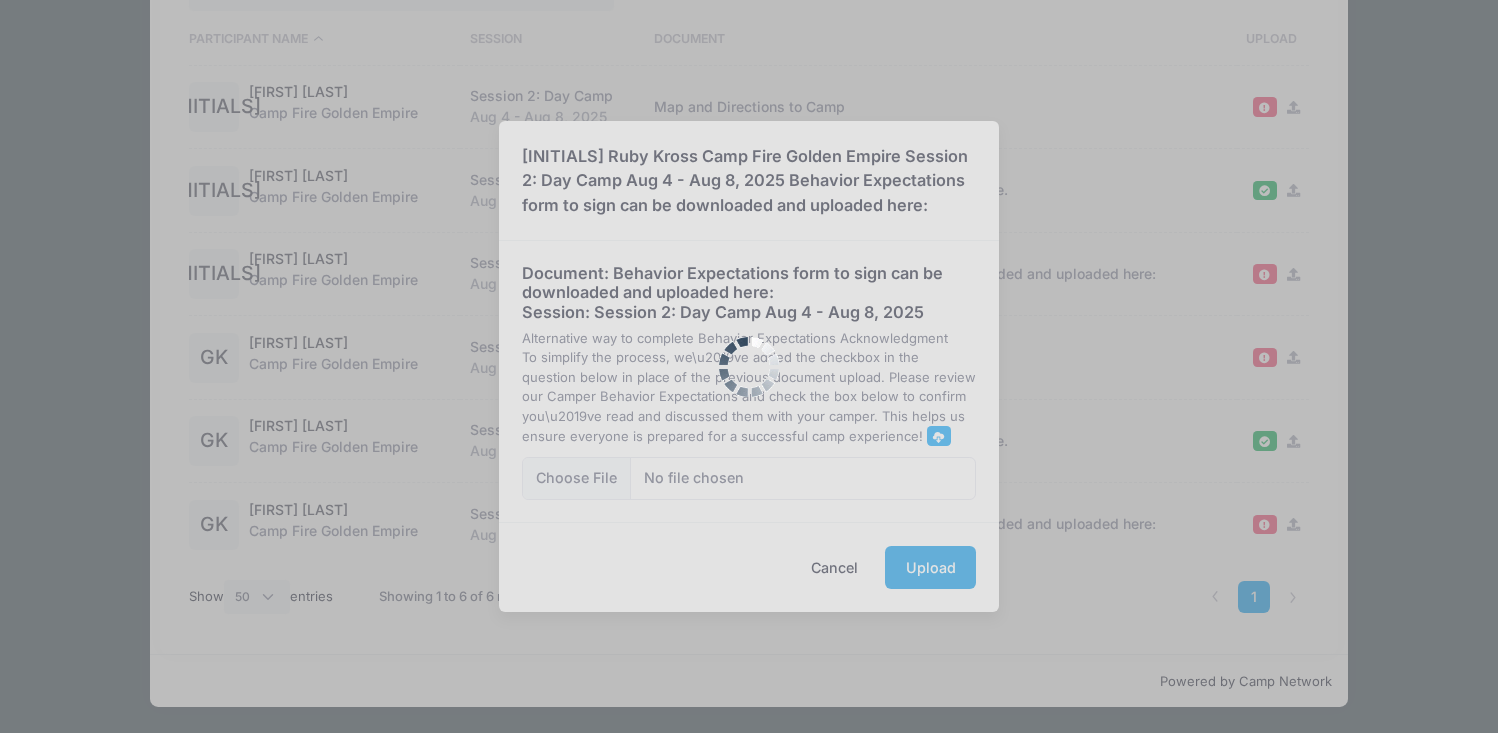 scroll, scrollTop: 0, scrollLeft: 0, axis: both 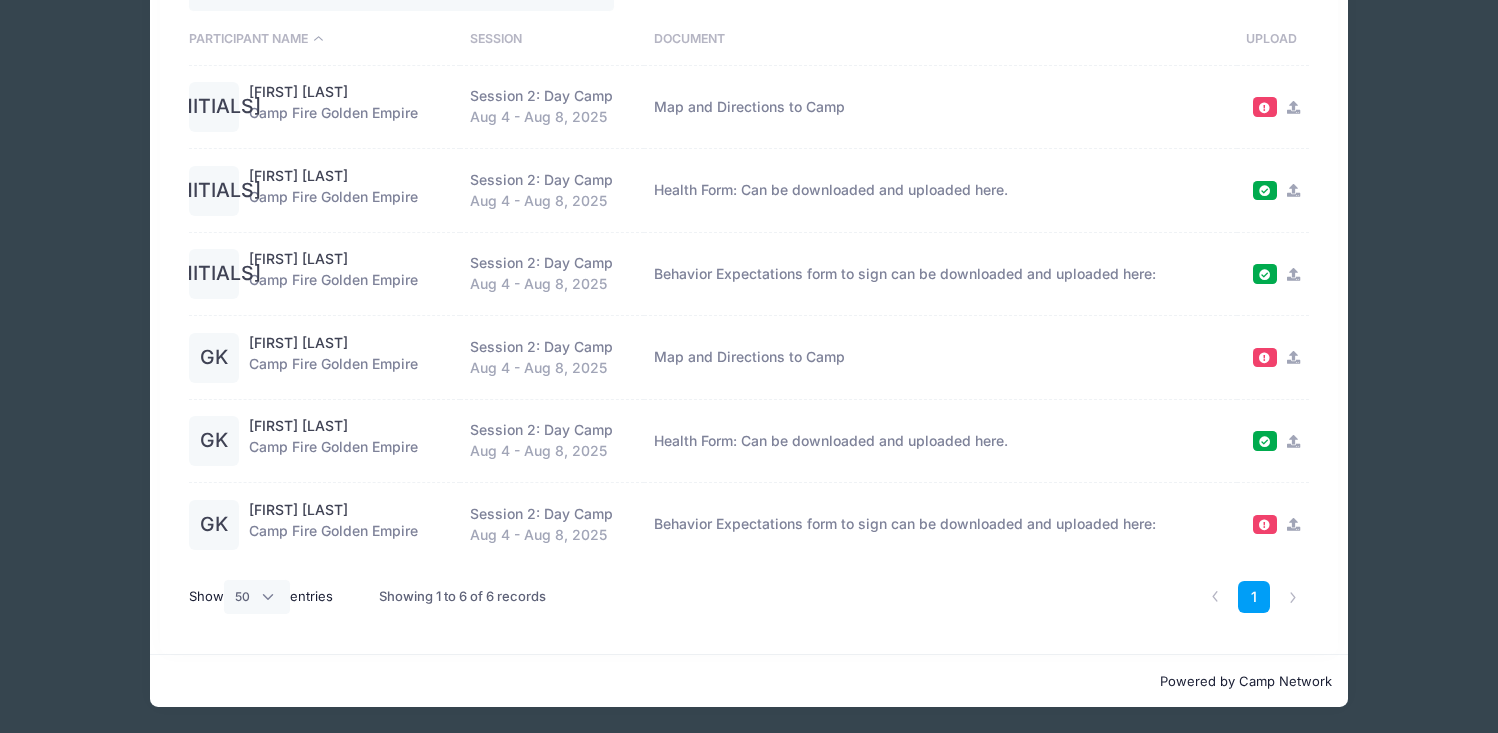 click at bounding box center [1264, 524] 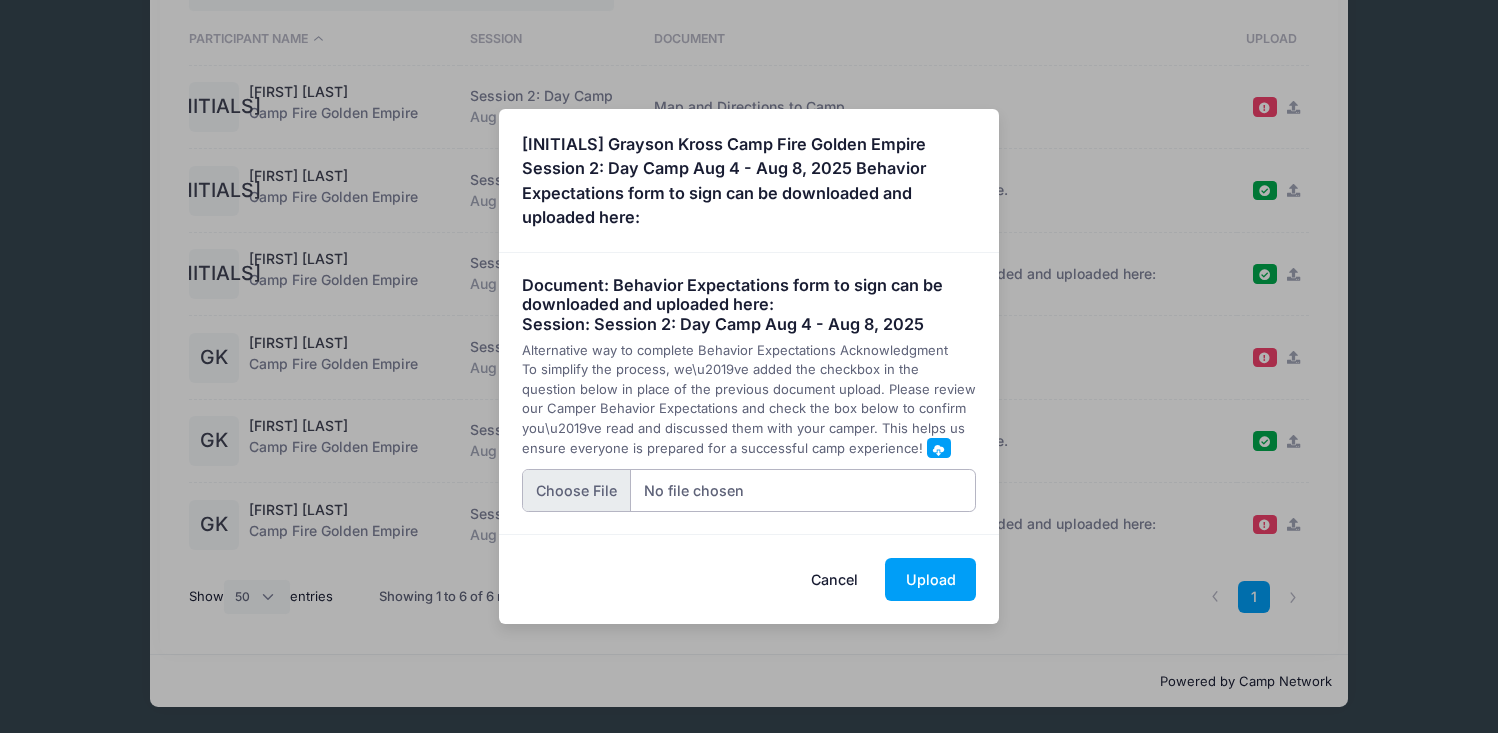 click at bounding box center (749, 490) 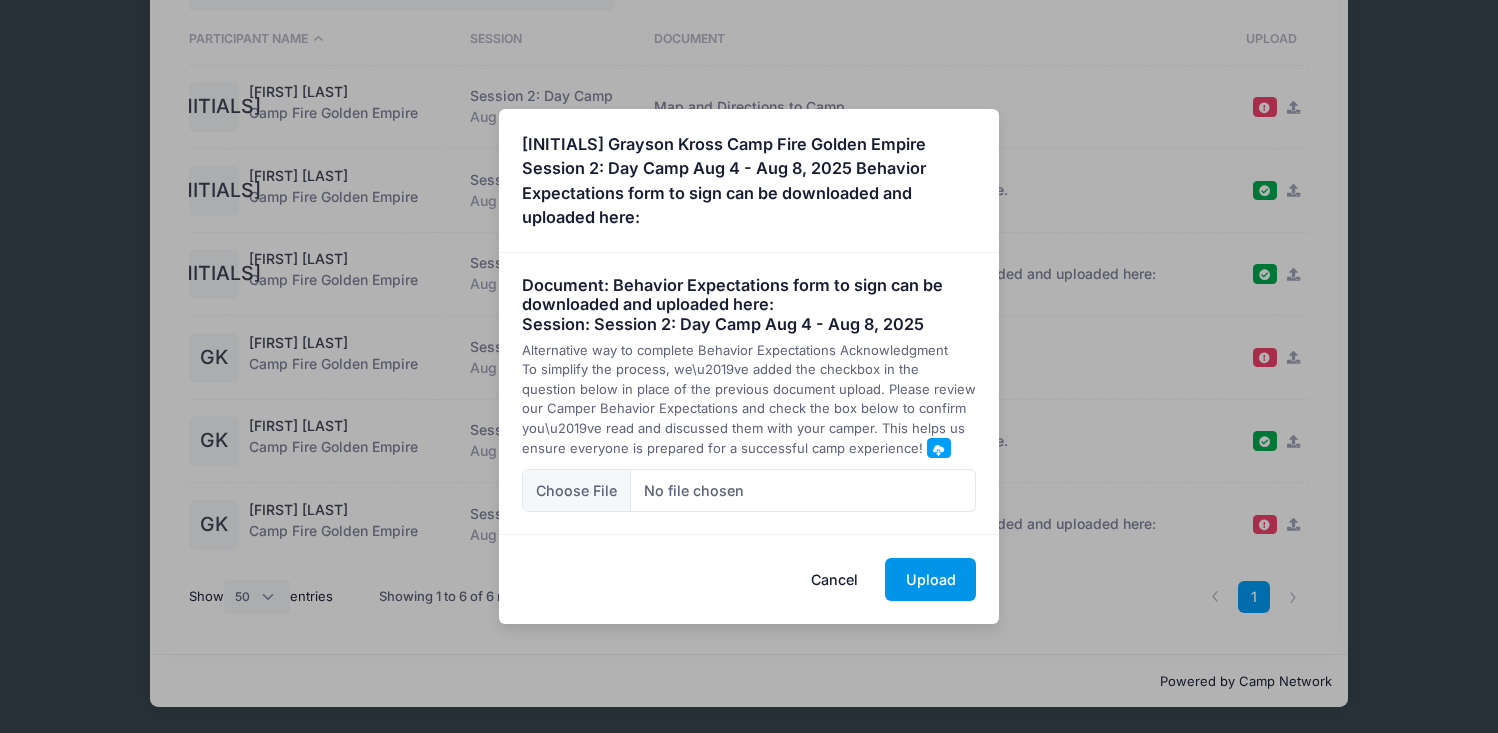 click on "Upload" at bounding box center (930, 579) 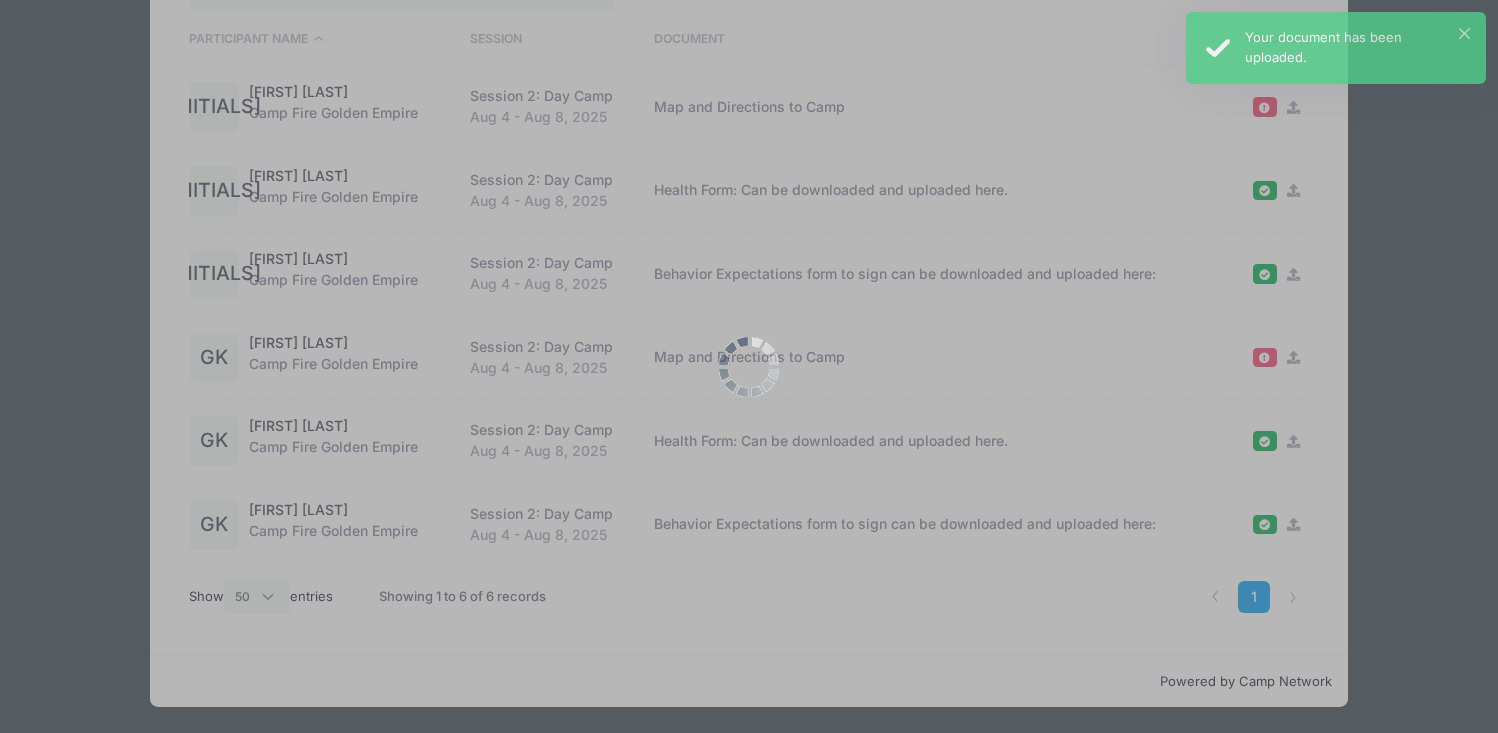 scroll, scrollTop: 0, scrollLeft: 0, axis: both 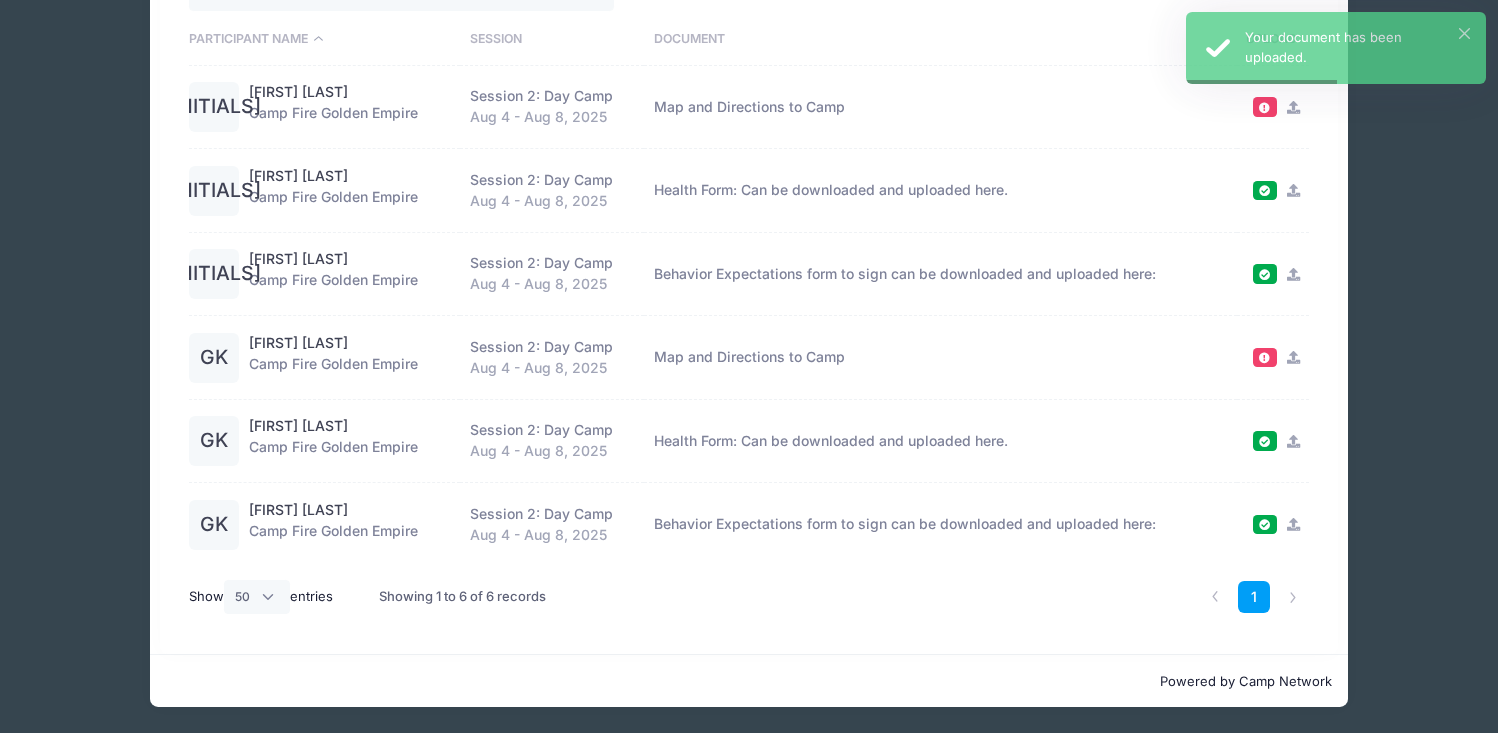 click at bounding box center [1277, 357] 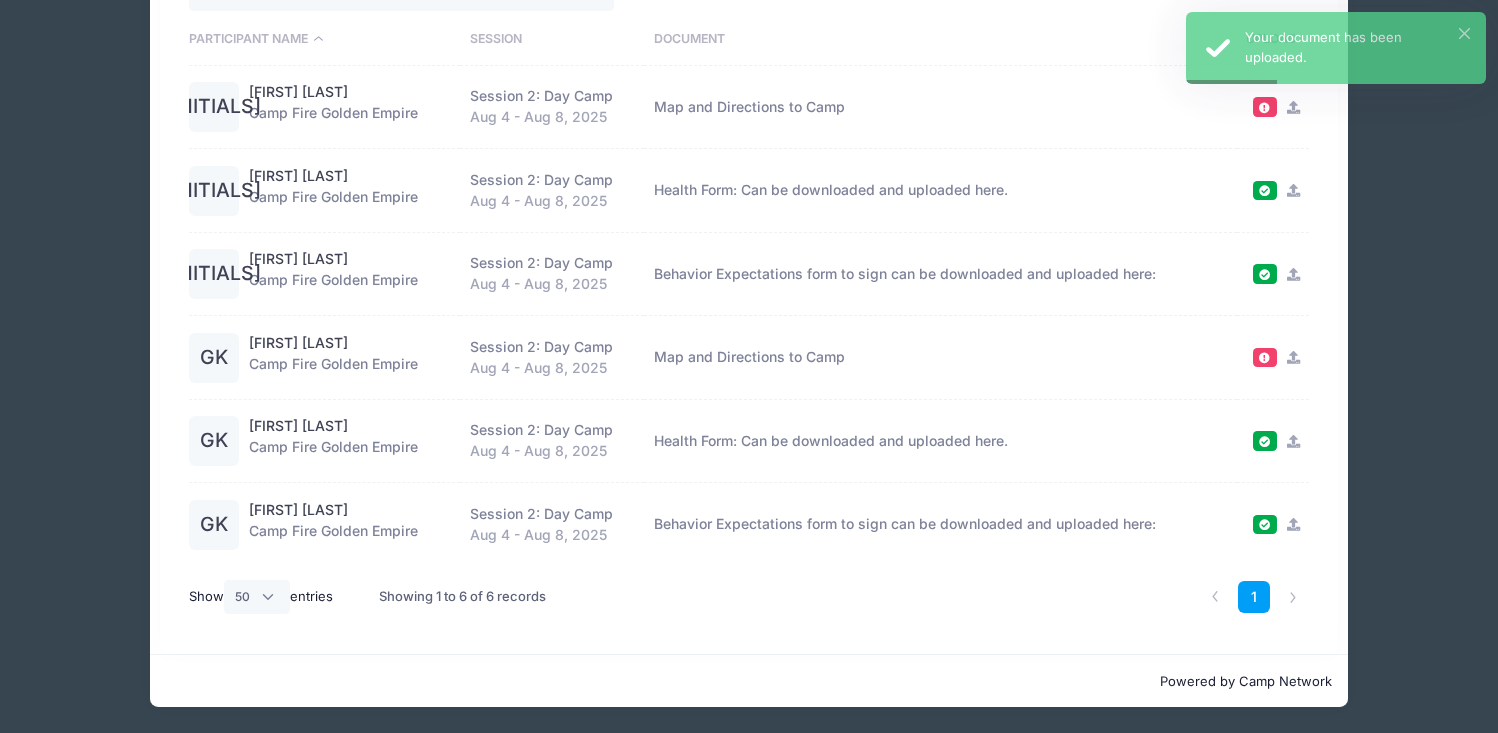 click at bounding box center [1293, 357] 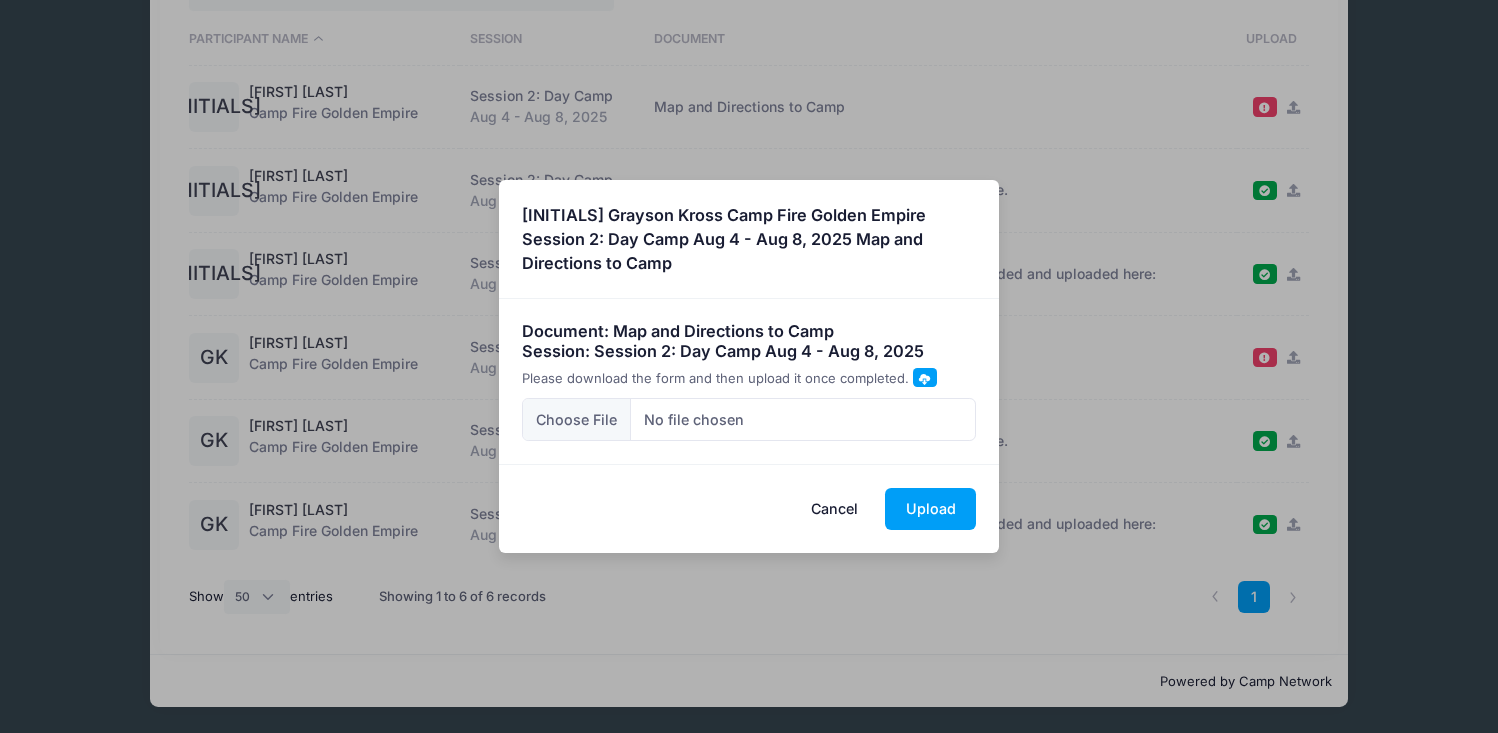 click on "Cancel" at bounding box center (835, 509) 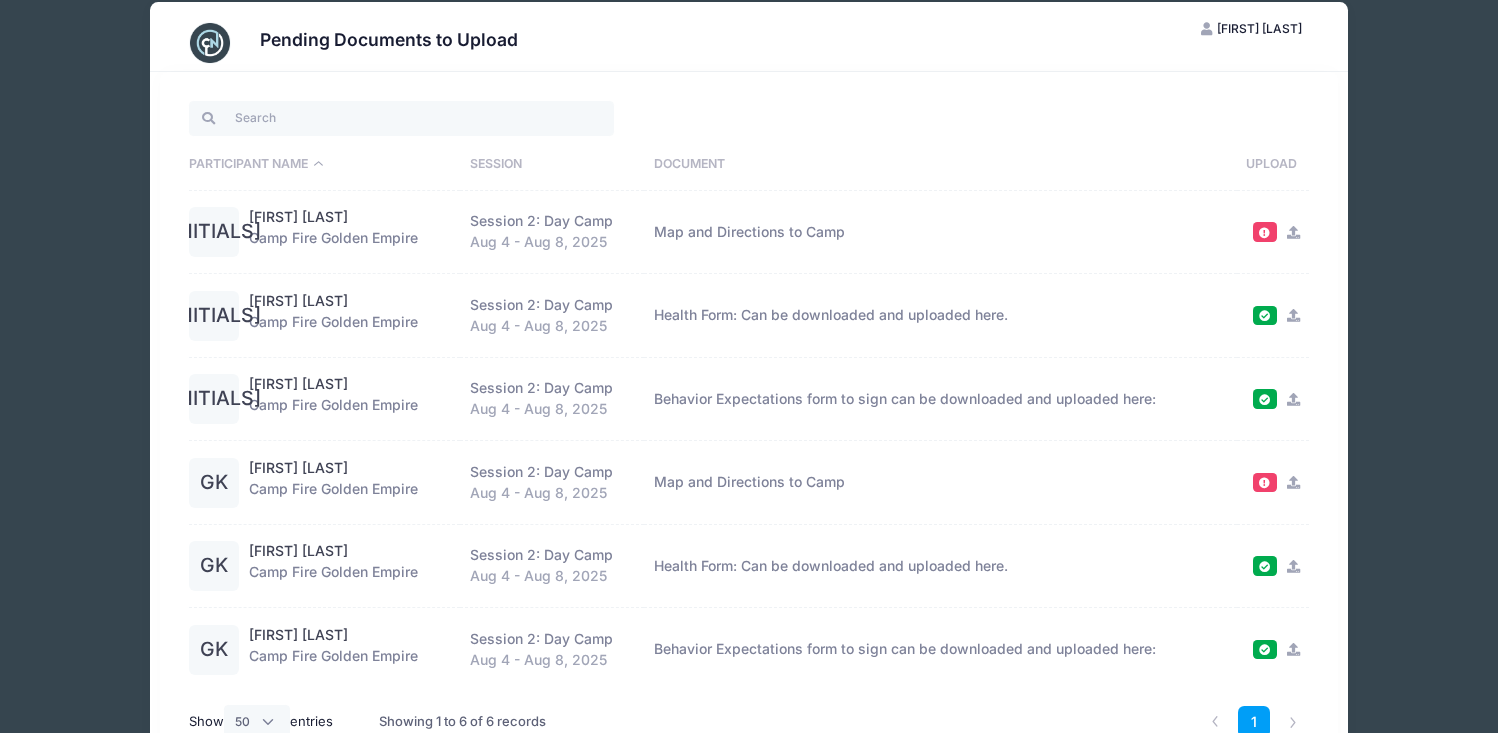 scroll, scrollTop: 25, scrollLeft: 0, axis: vertical 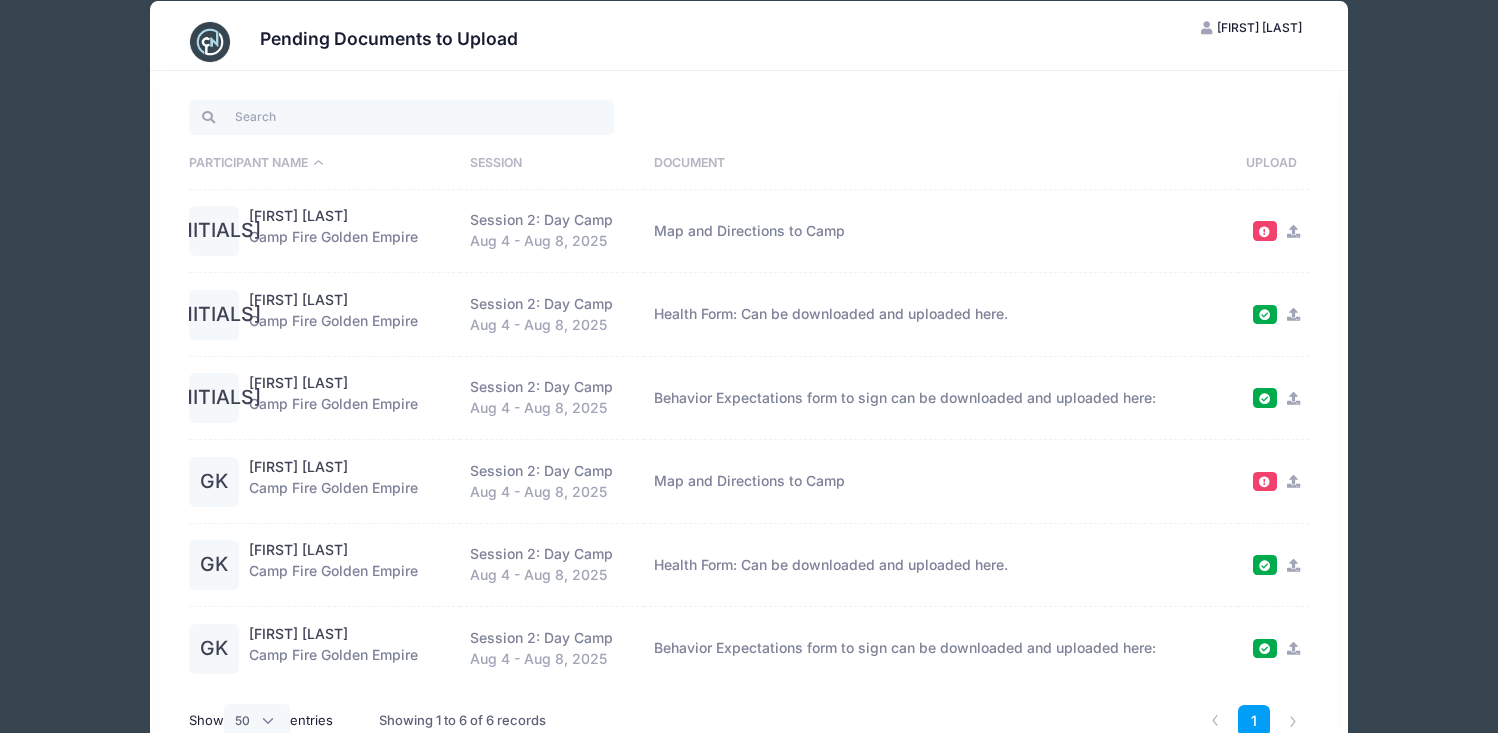 click at bounding box center (1293, 231) 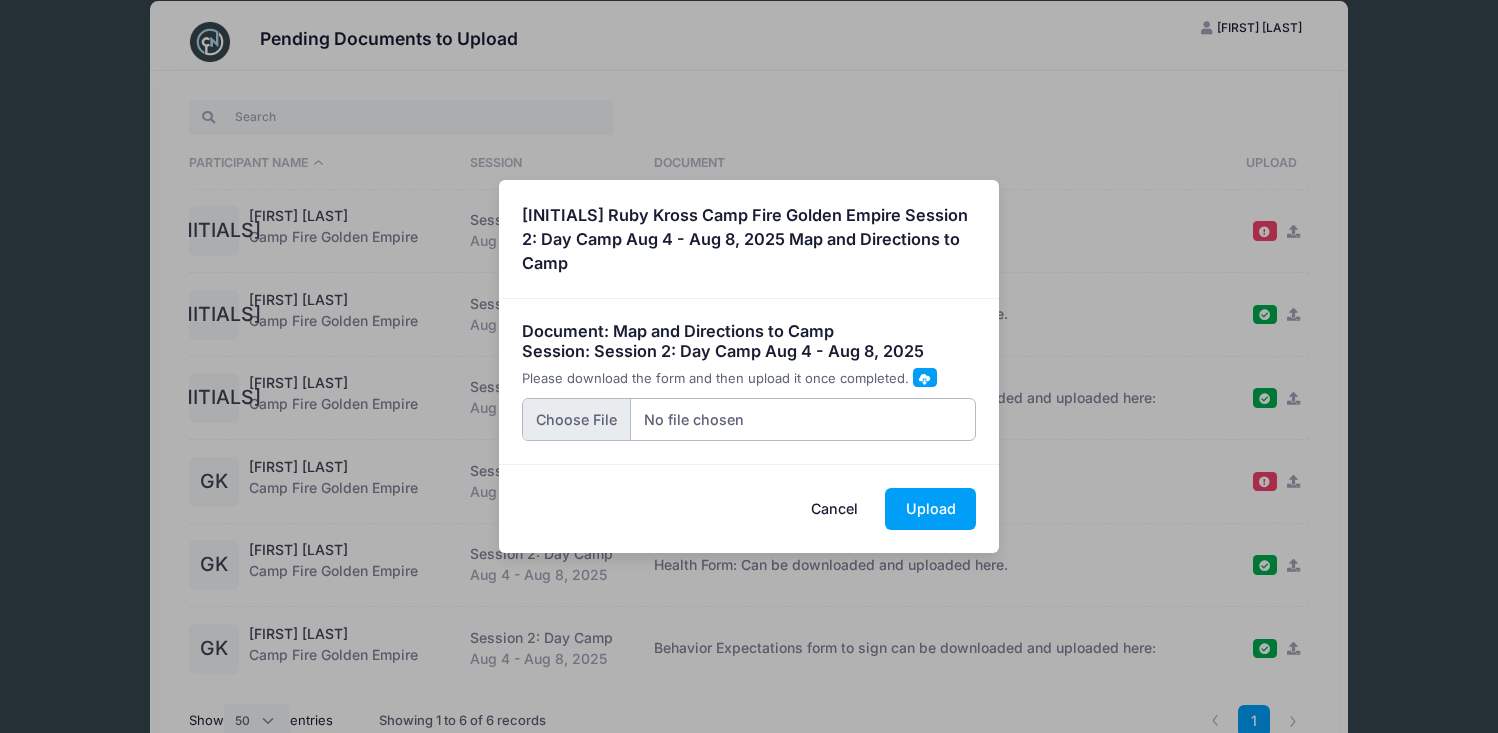 click at bounding box center (749, 419) 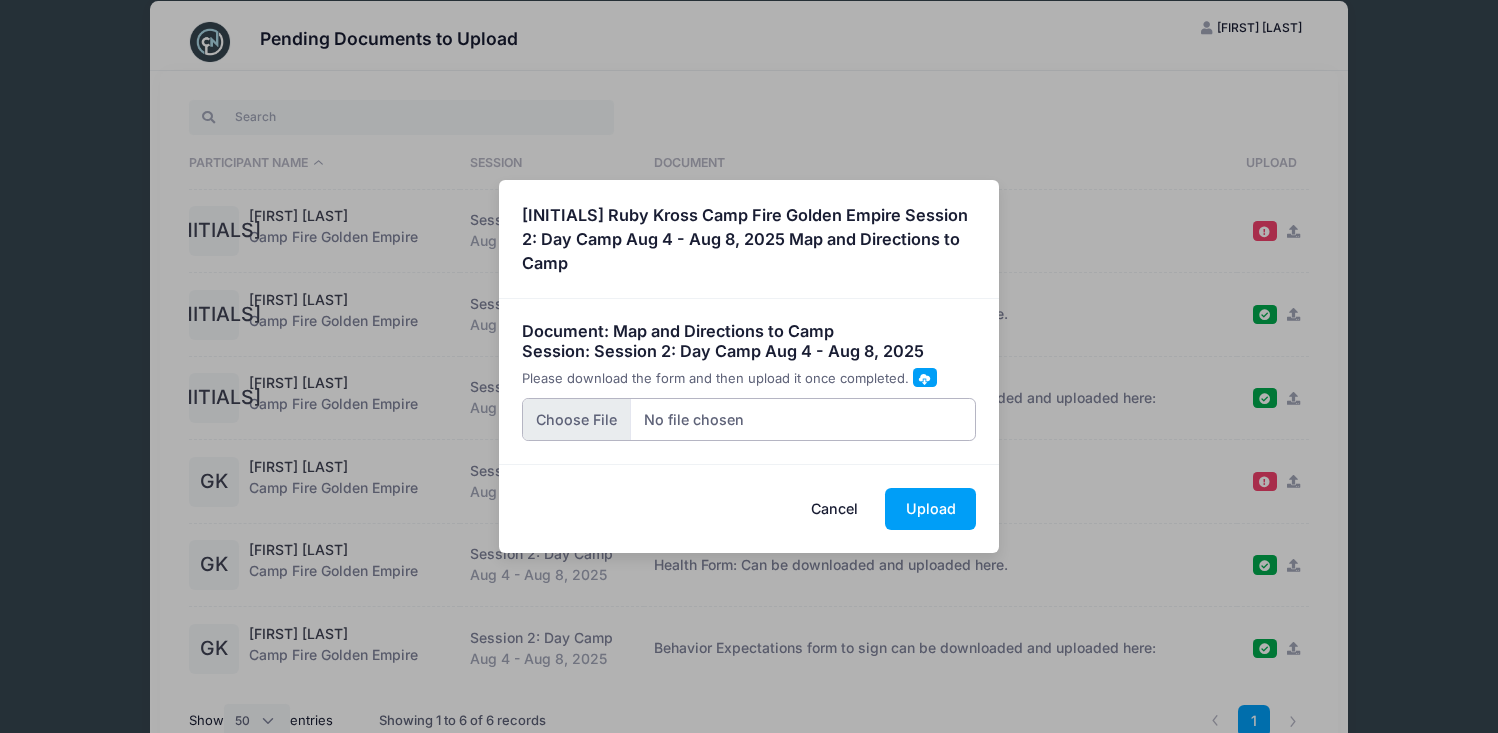 type on "C:\fakepath\map.pdf" 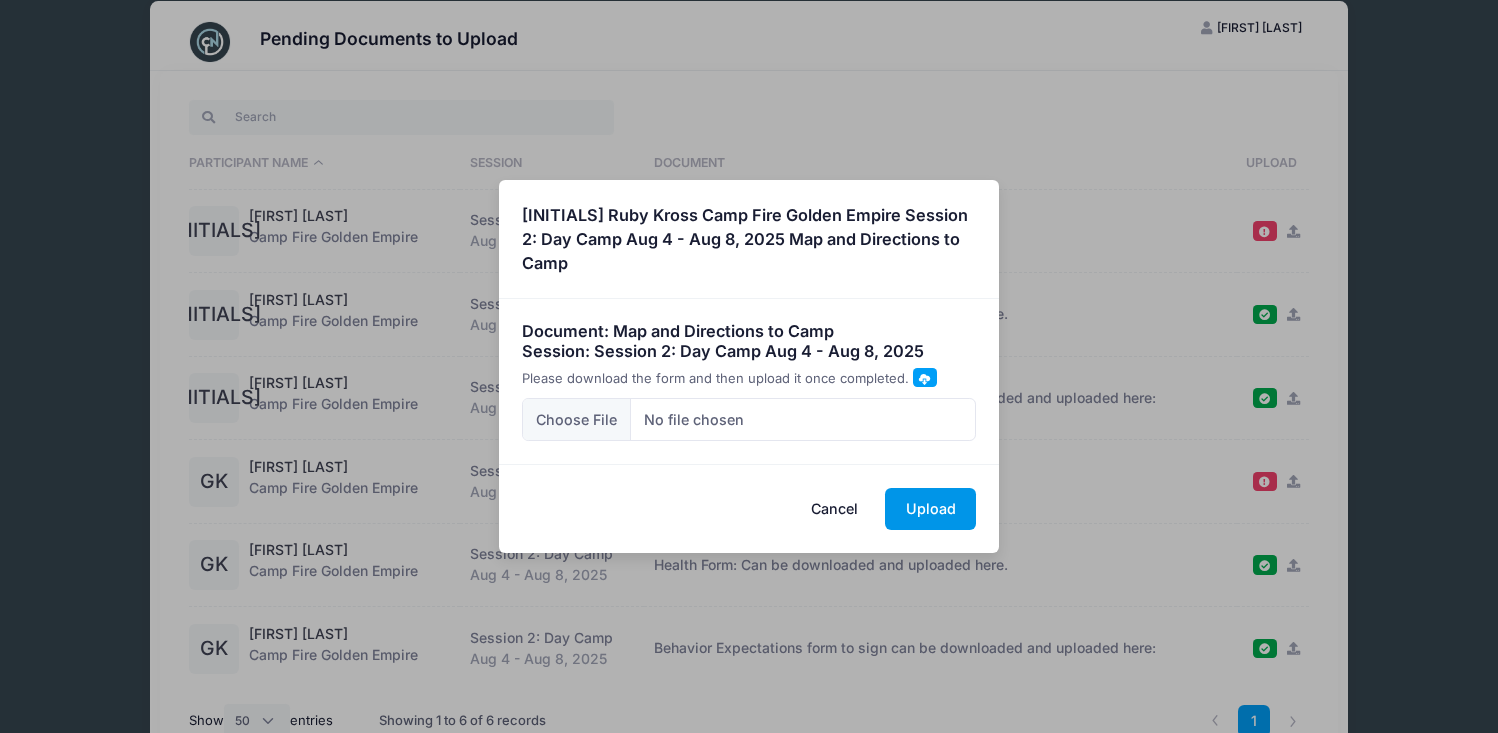 click on "Upload" at bounding box center (930, 509) 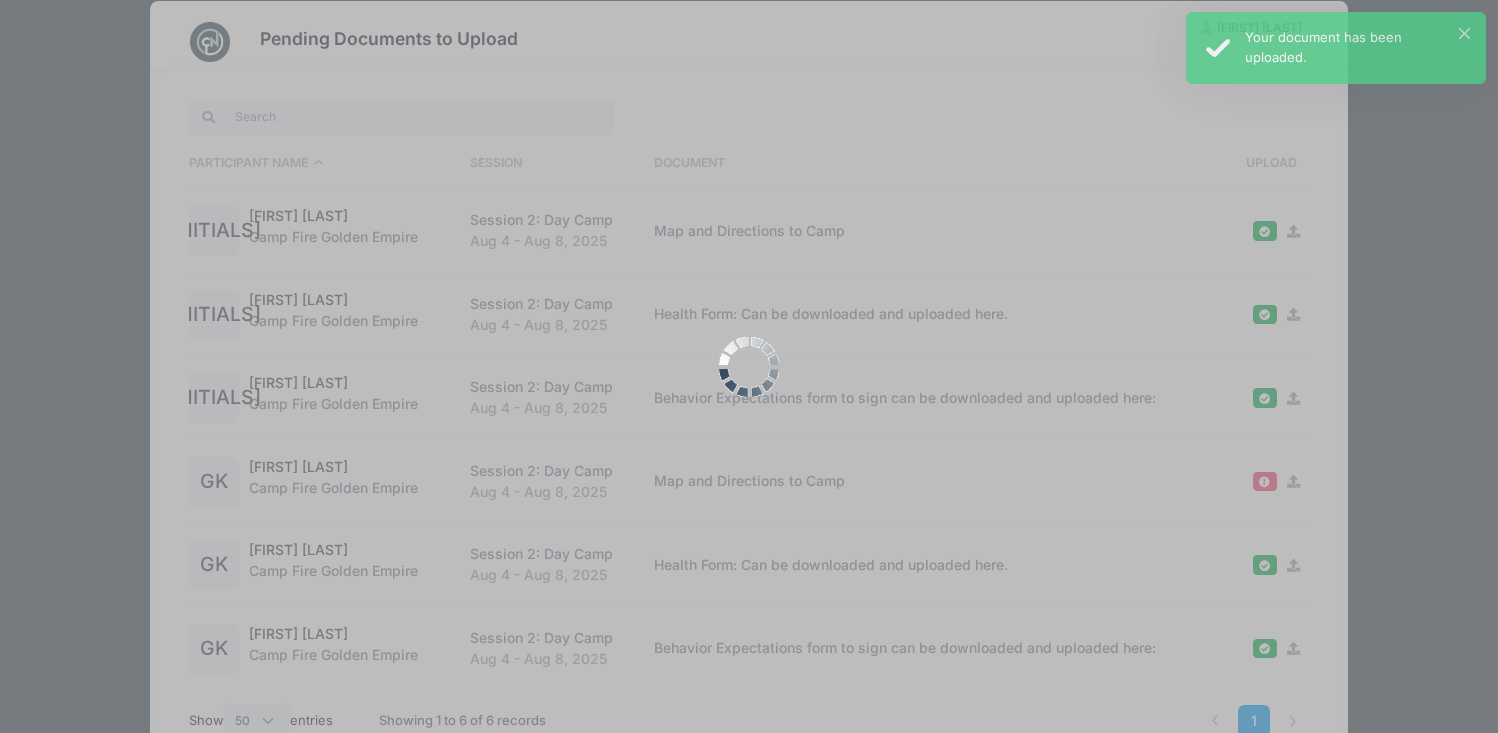 scroll, scrollTop: 0, scrollLeft: 0, axis: both 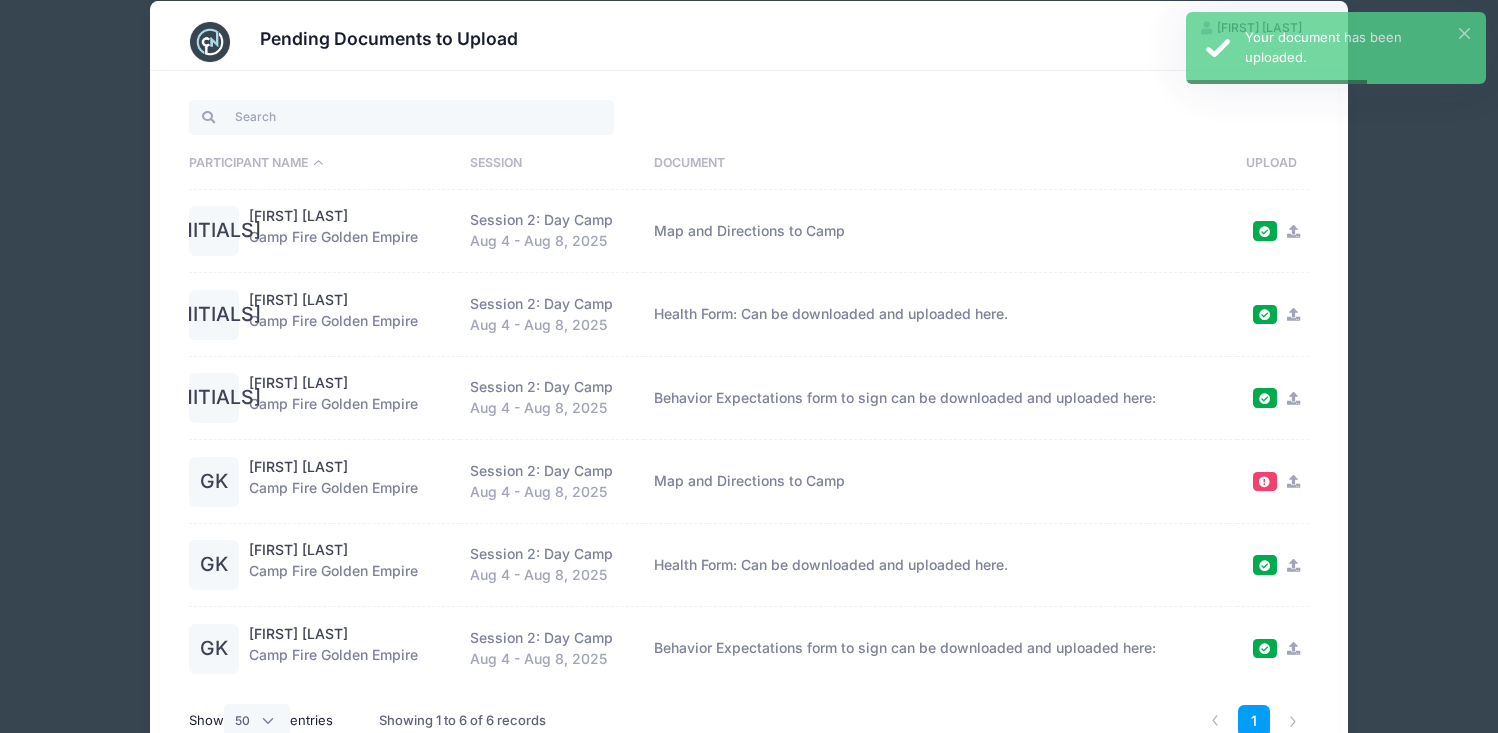 click at bounding box center (1293, 481) 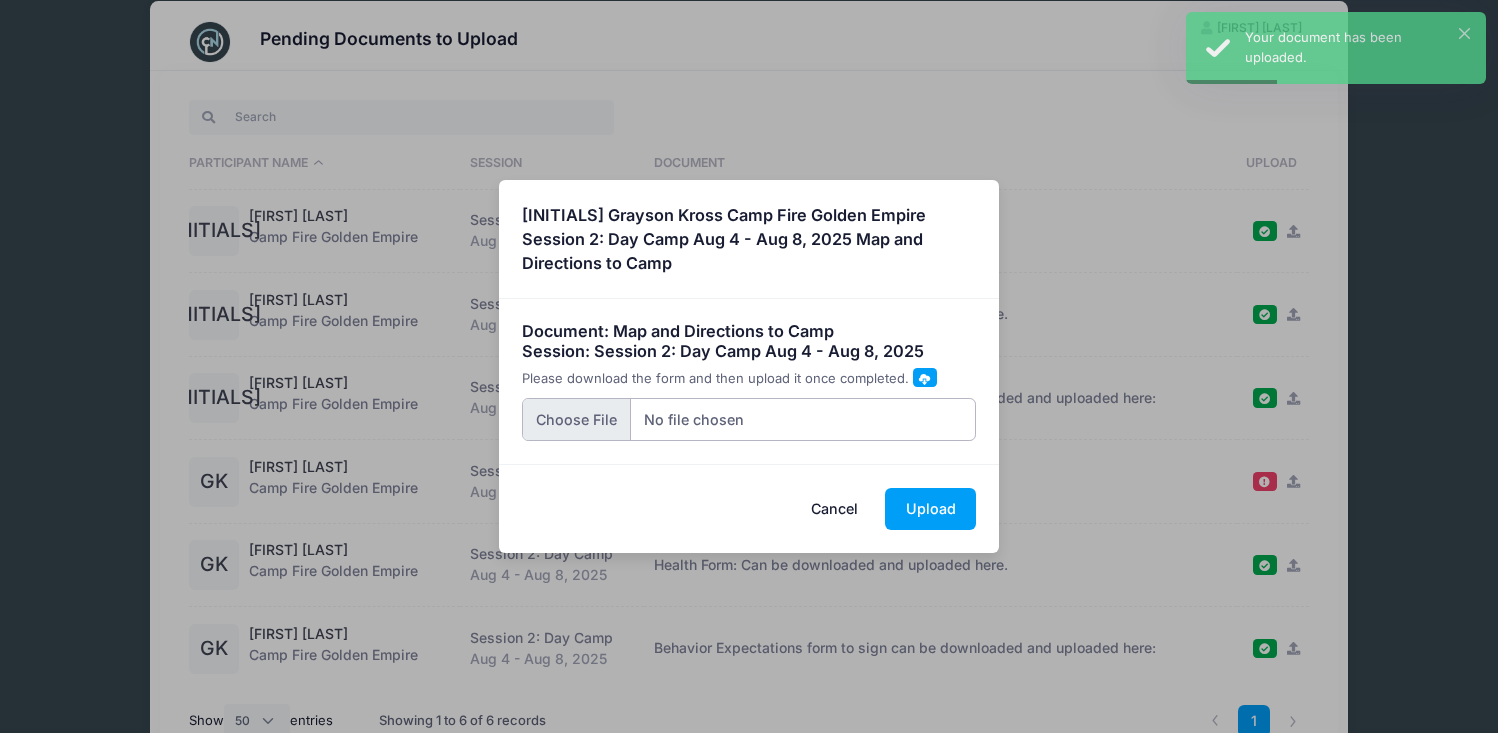 click at bounding box center [749, 419] 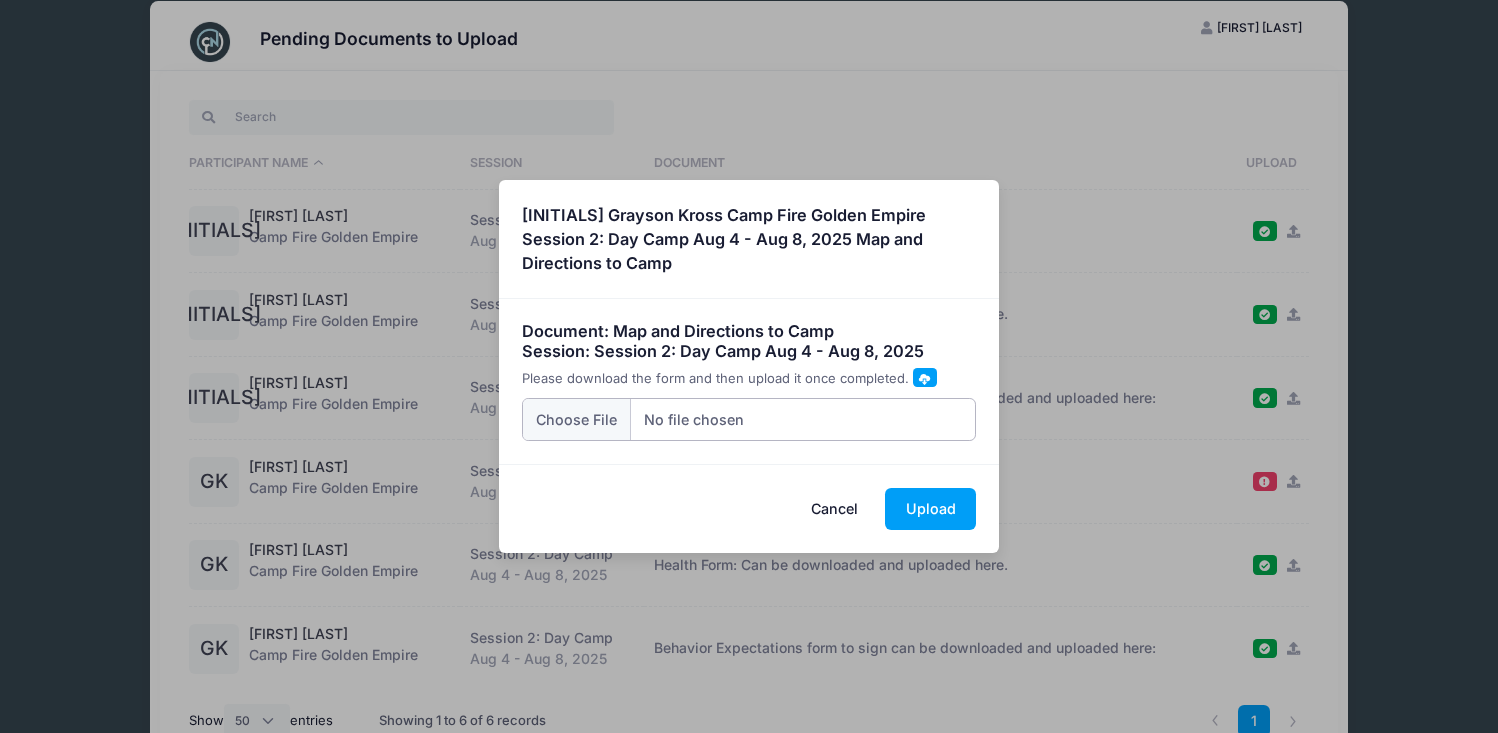 type on "C:\fakepath\map.pdf" 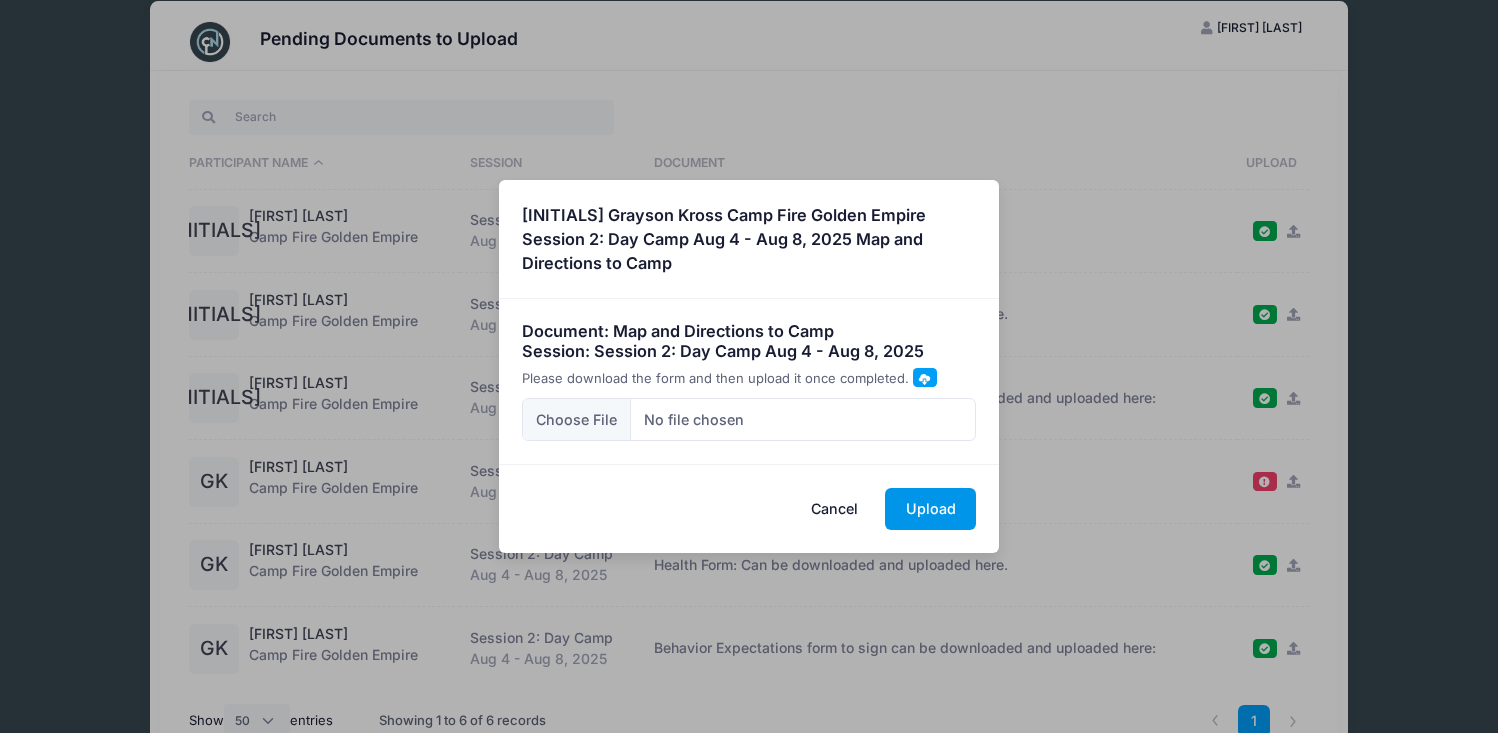 click on "Upload" at bounding box center (930, 509) 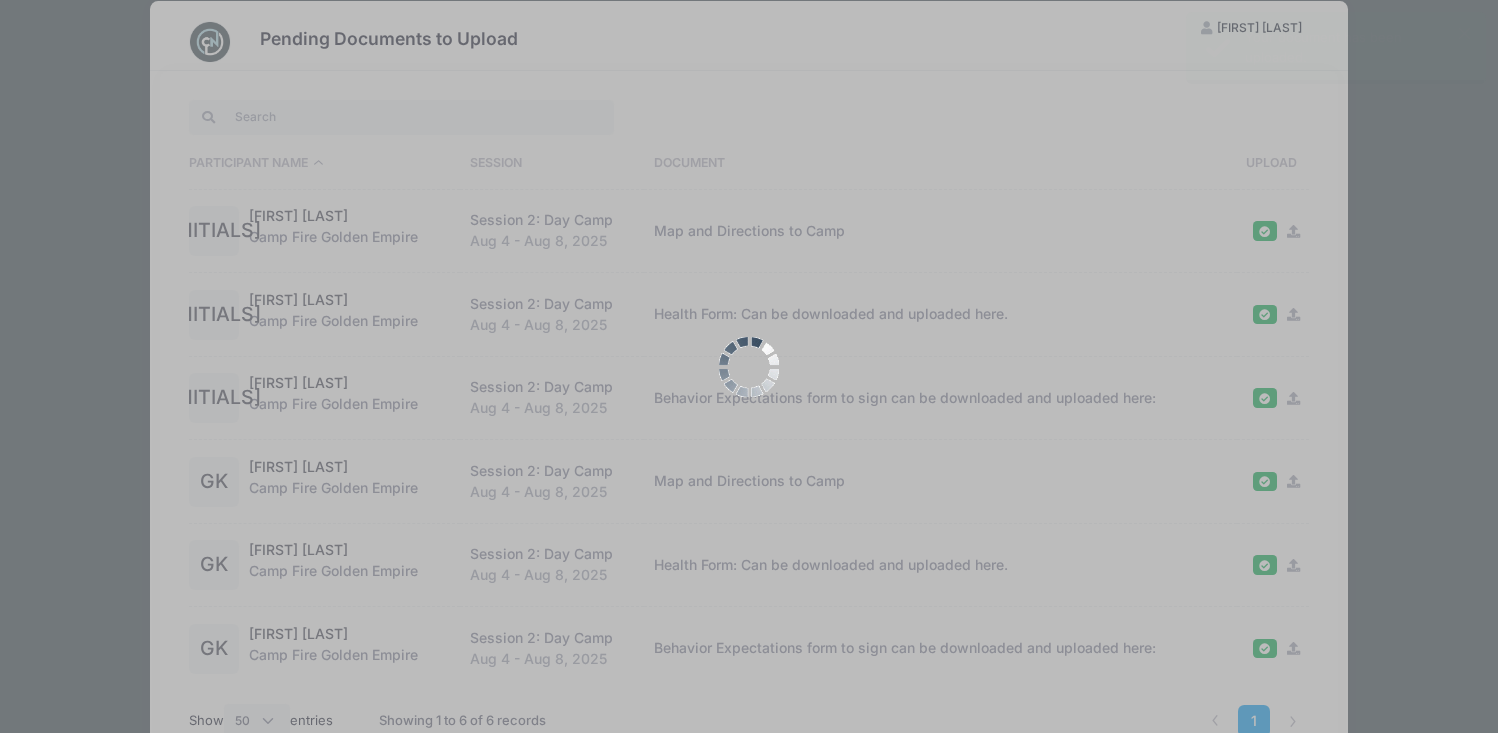 scroll, scrollTop: 0, scrollLeft: 0, axis: both 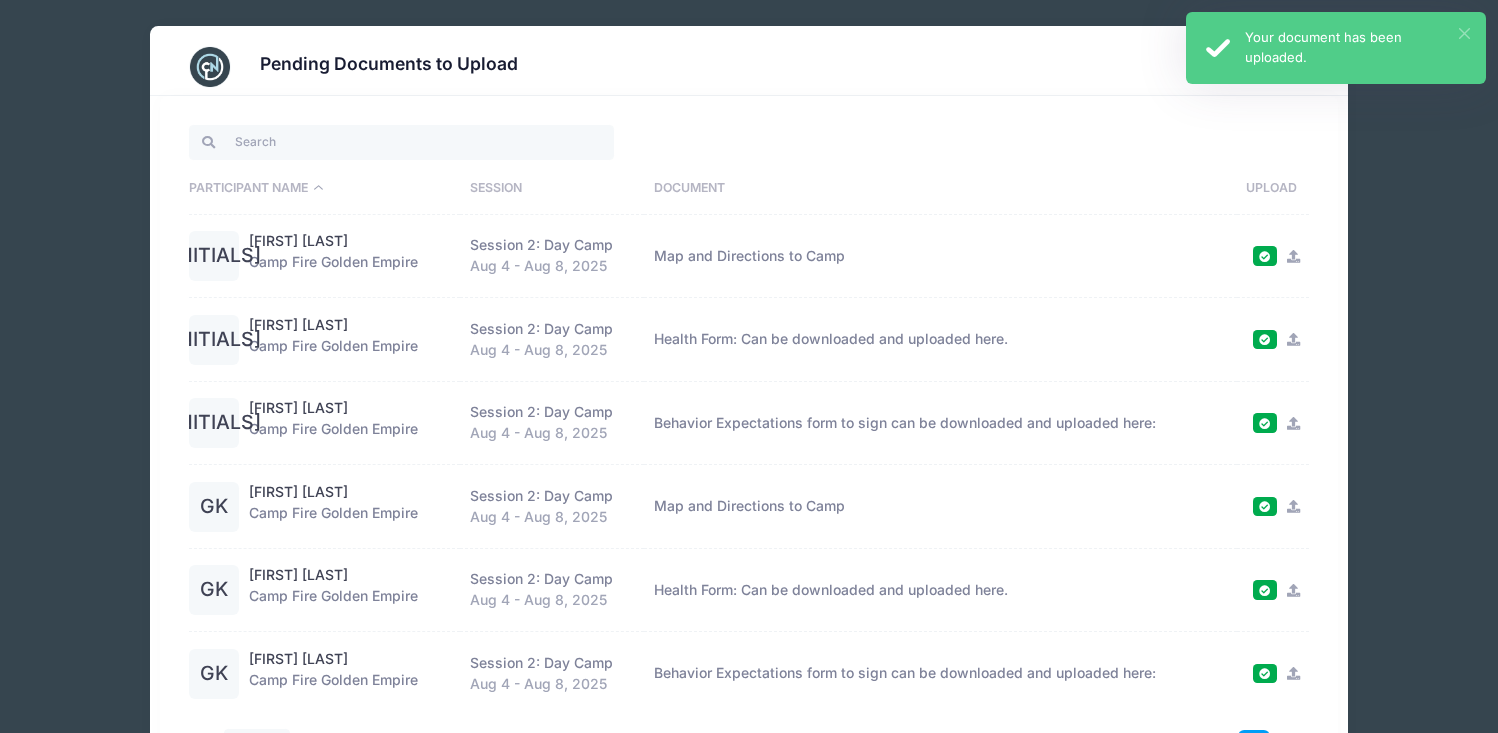 click on "×" at bounding box center [1464, 33] 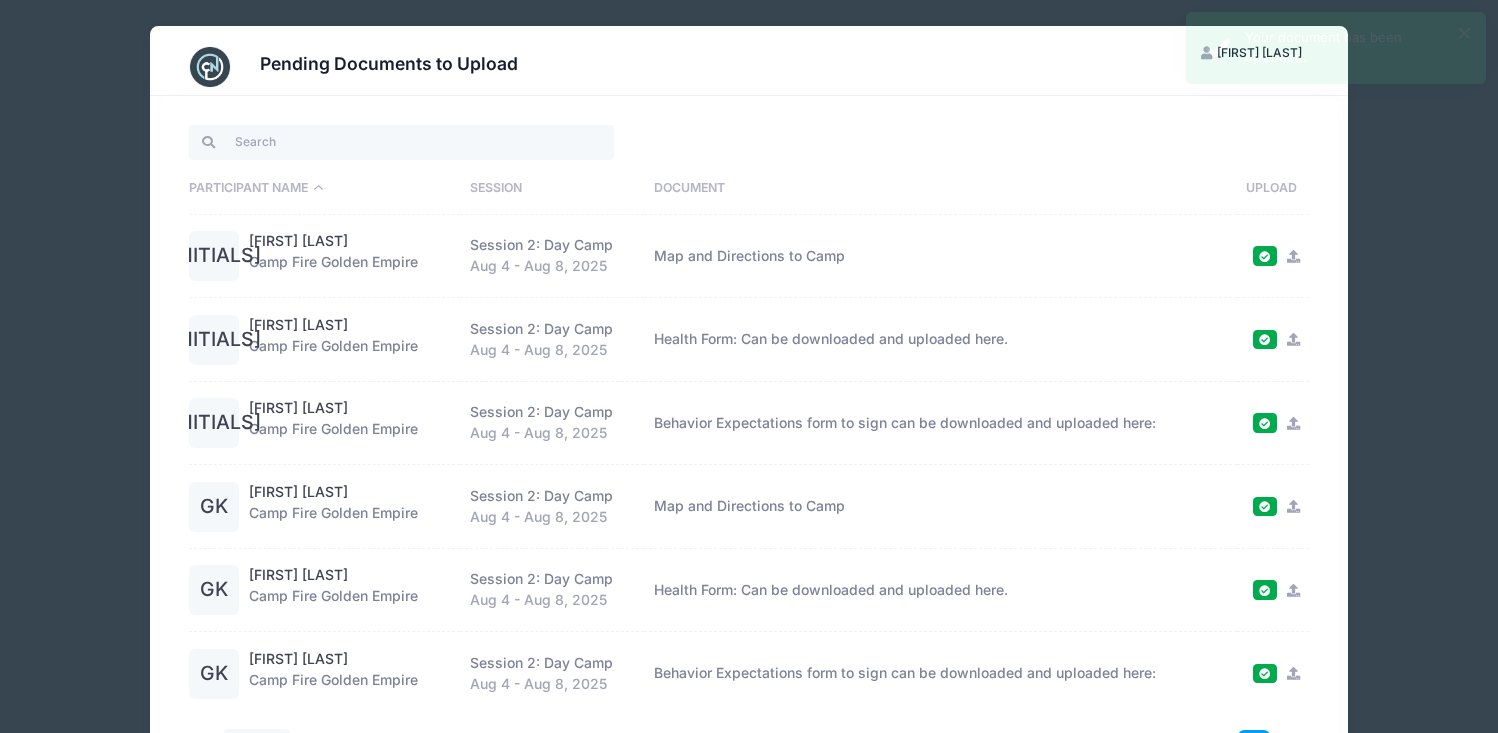 click on "Pending Documents to Upload
JK Jenna Kross      My Account
Logout
Participant Name Session Document Upload
RK
RK" at bounding box center (749, 441) 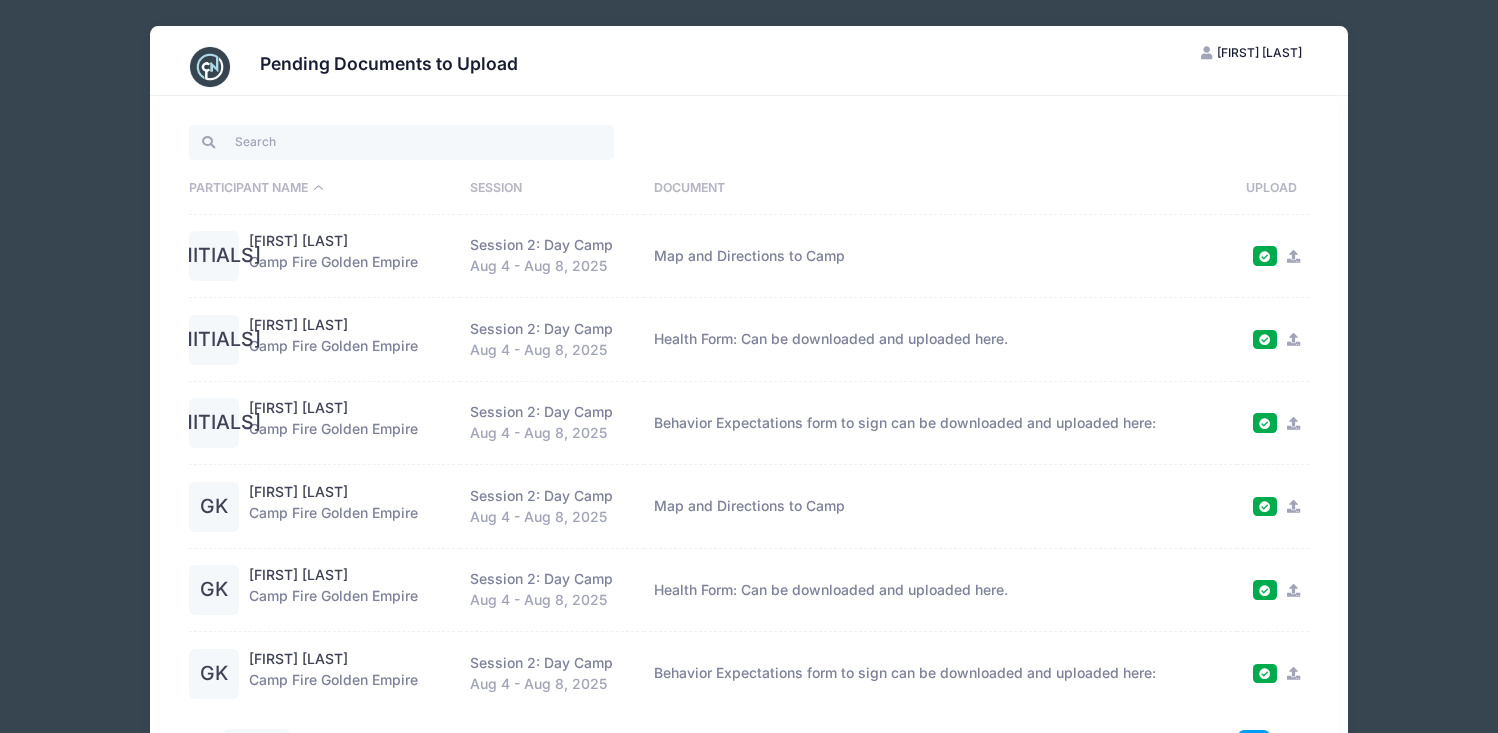 click on "Pending Documents to Upload" at bounding box center [749, 67] 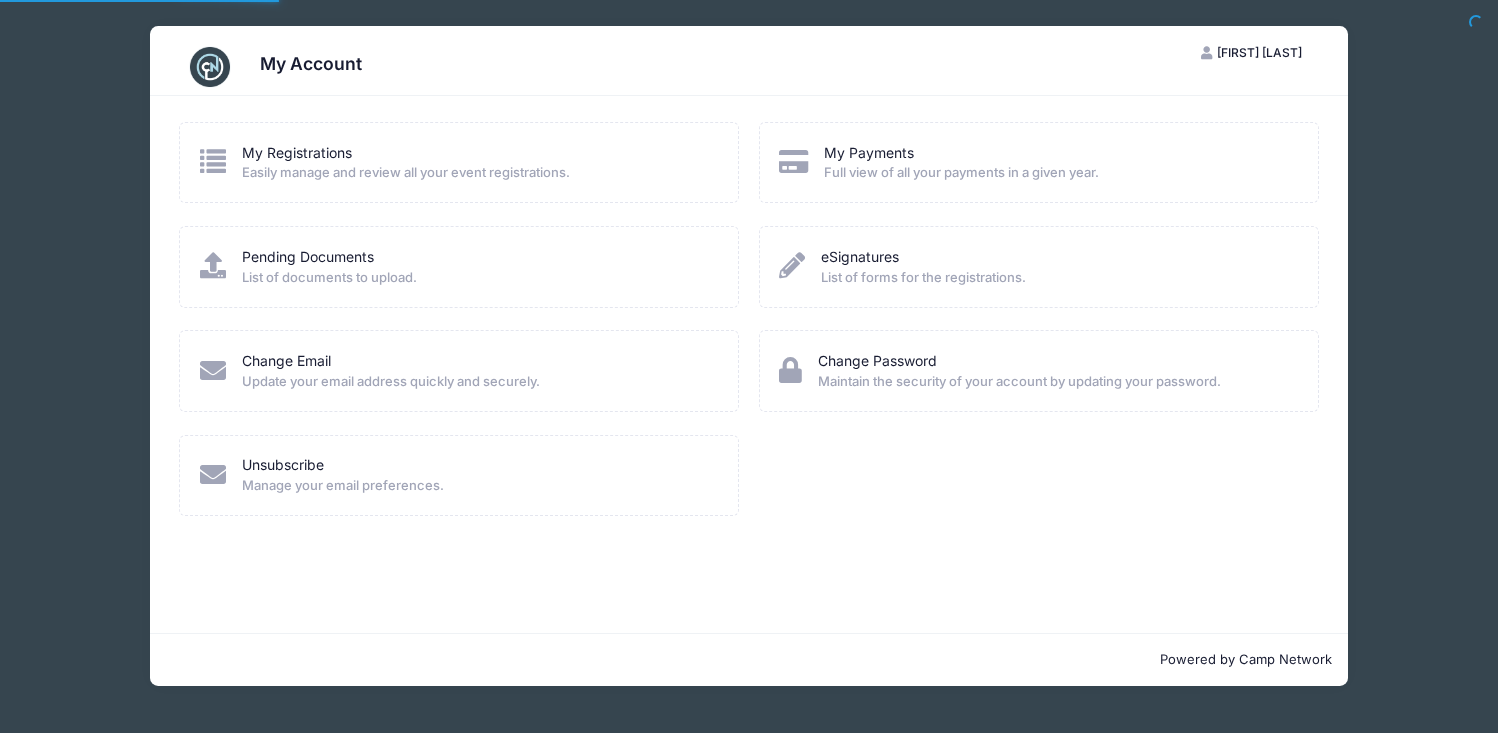 scroll, scrollTop: 0, scrollLeft: 0, axis: both 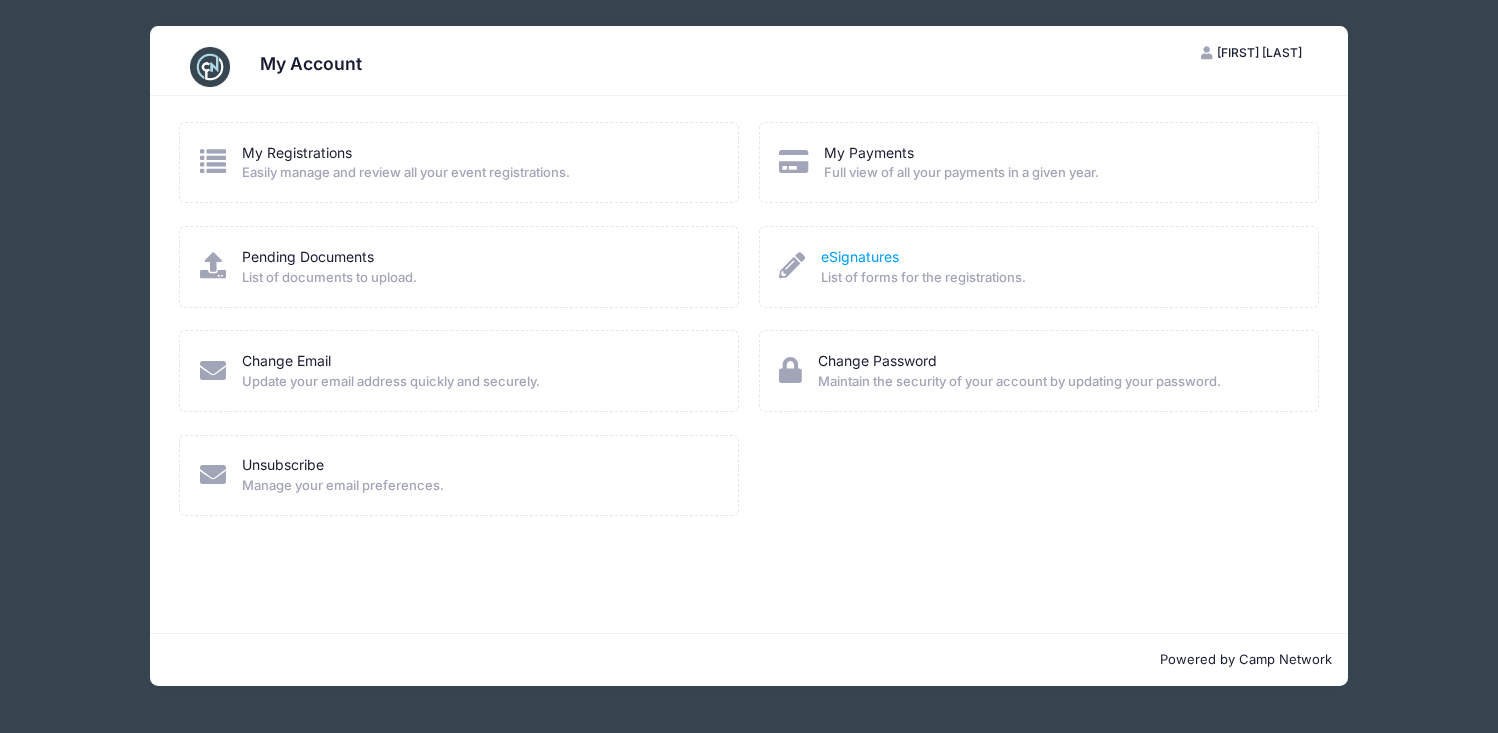 click on "eSignatures" at bounding box center (860, 256) 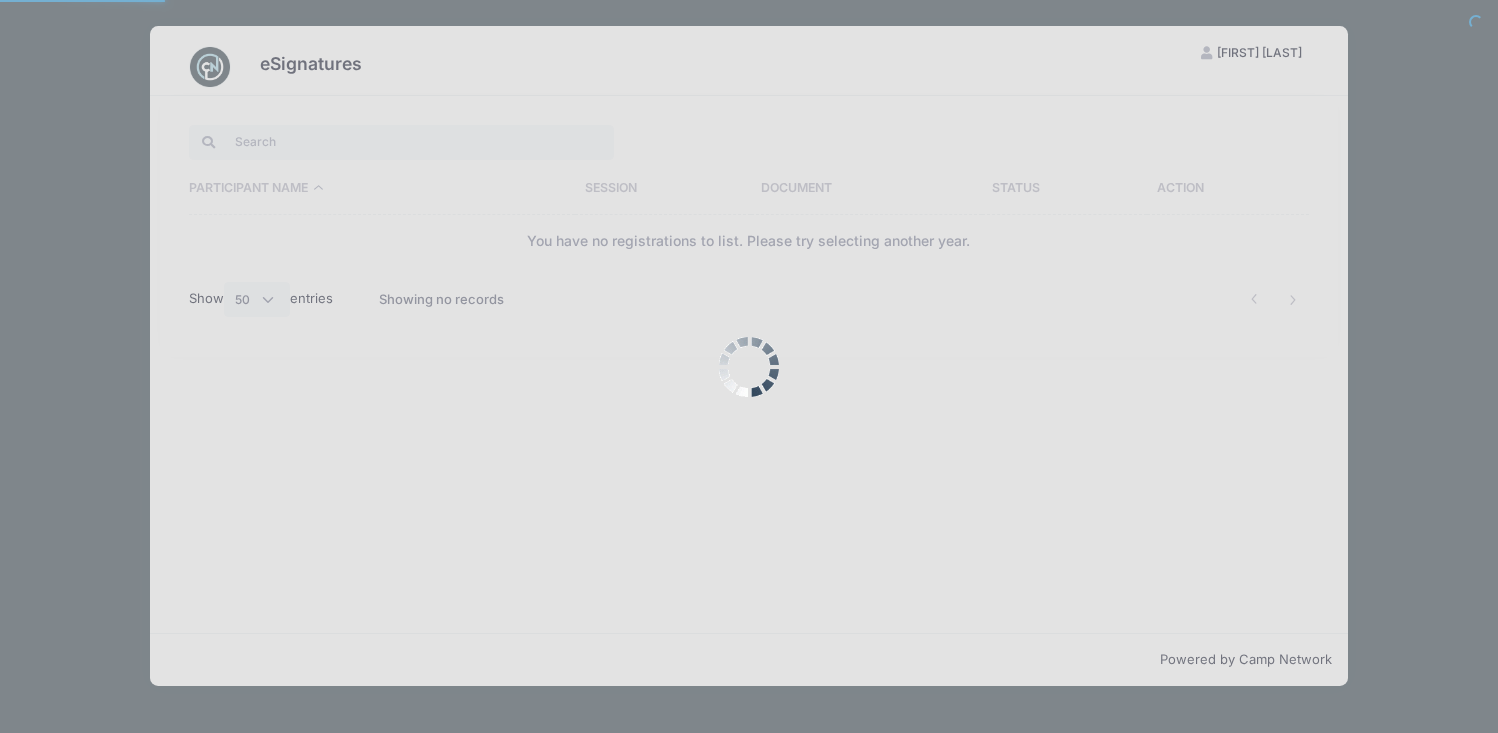 select on "50" 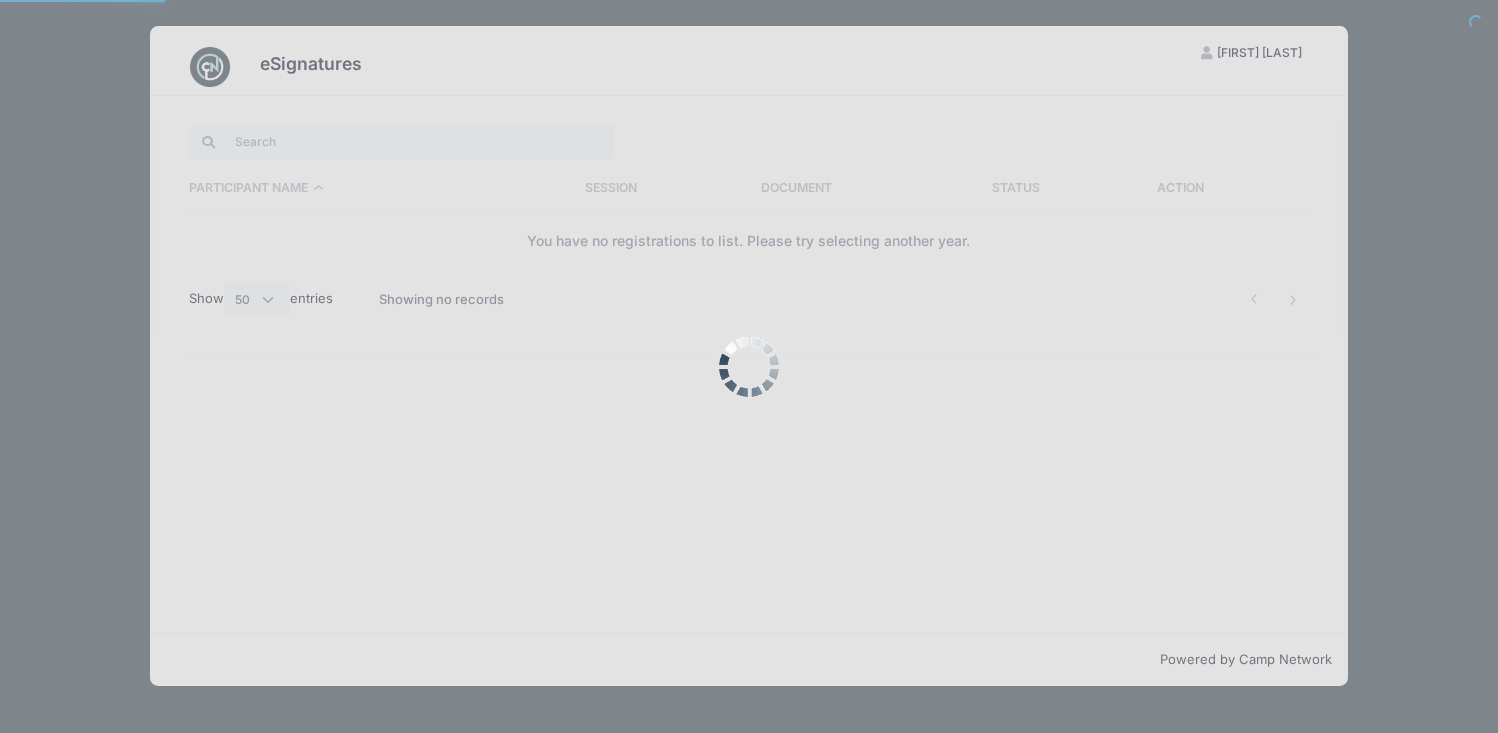 scroll, scrollTop: 0, scrollLeft: 0, axis: both 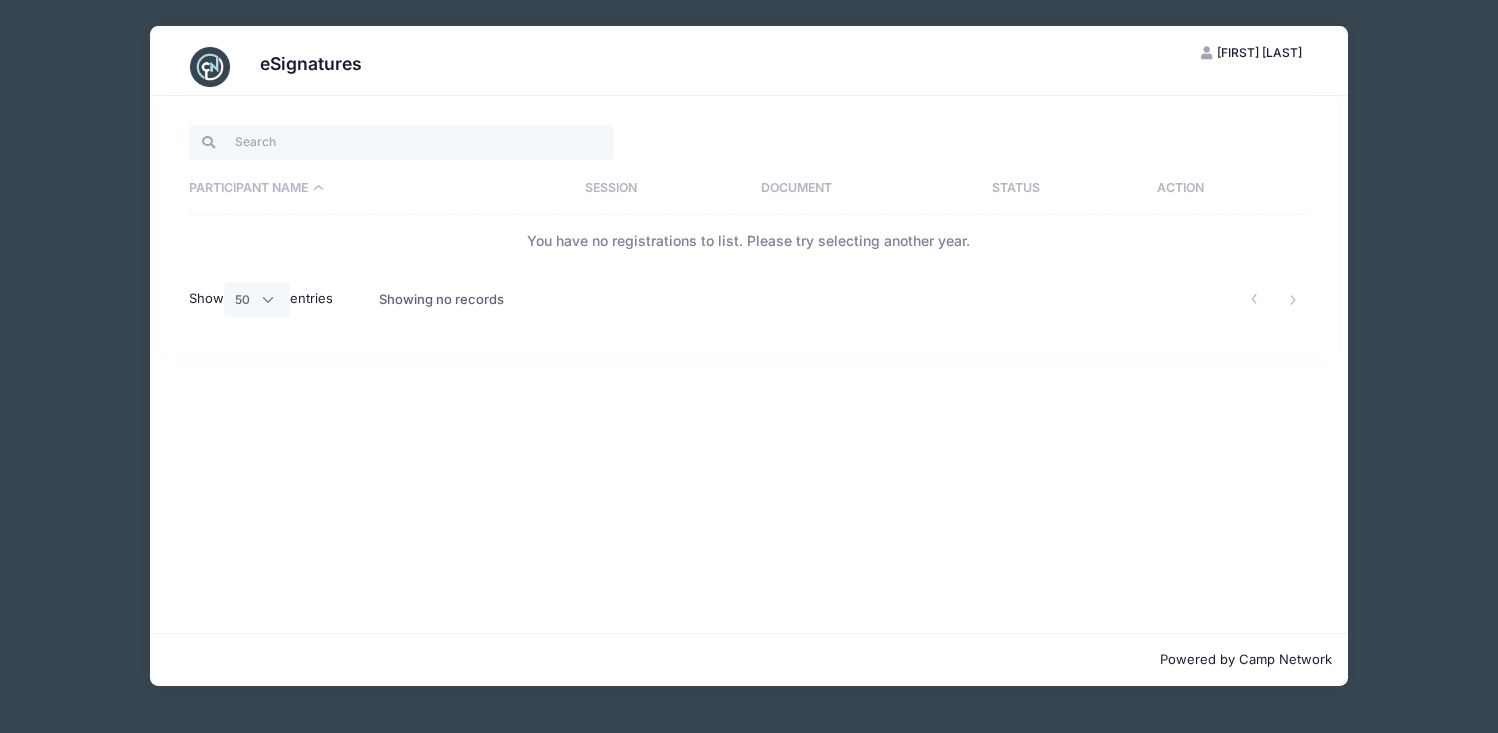 click on "[FIRST] [LAST]" at bounding box center [1259, 52] 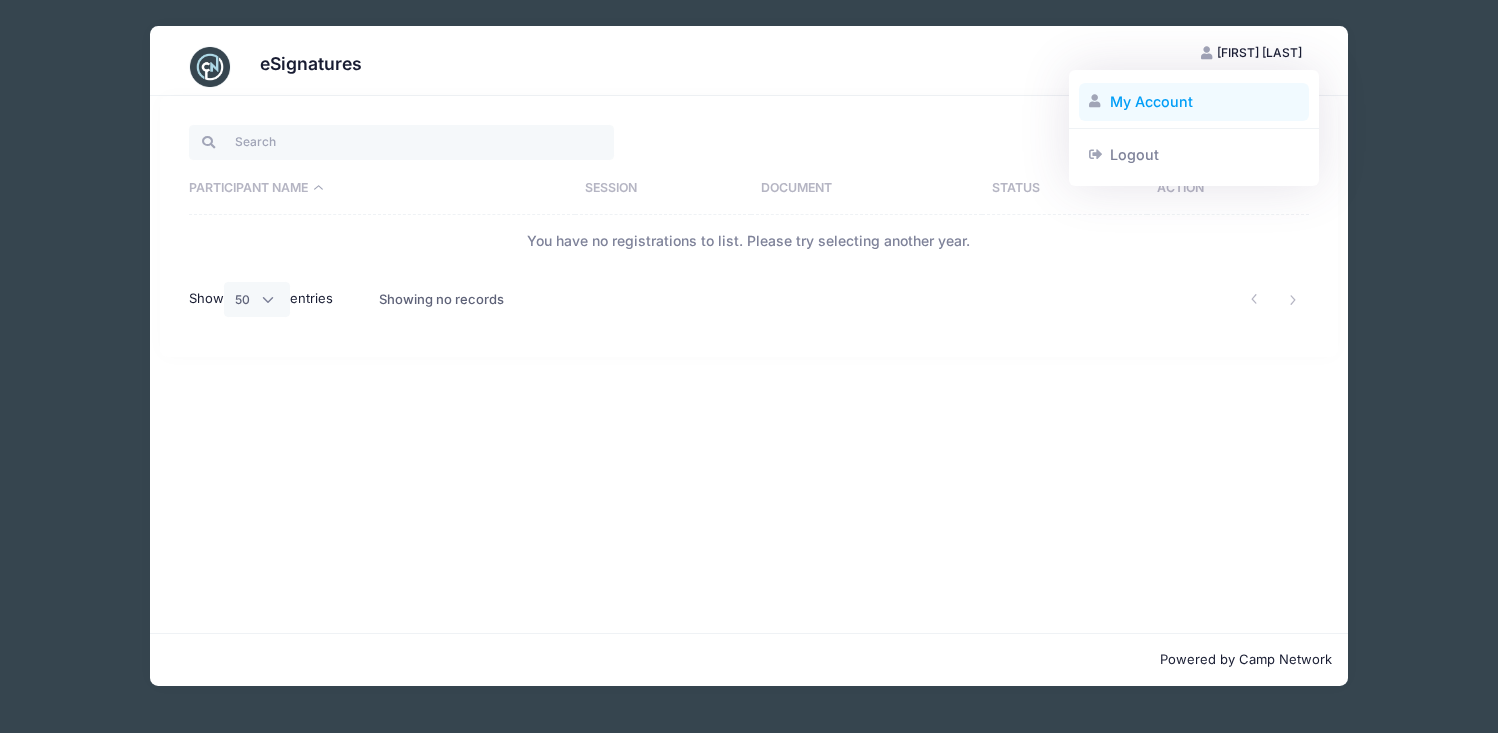 click on "My Account" at bounding box center [1194, 102] 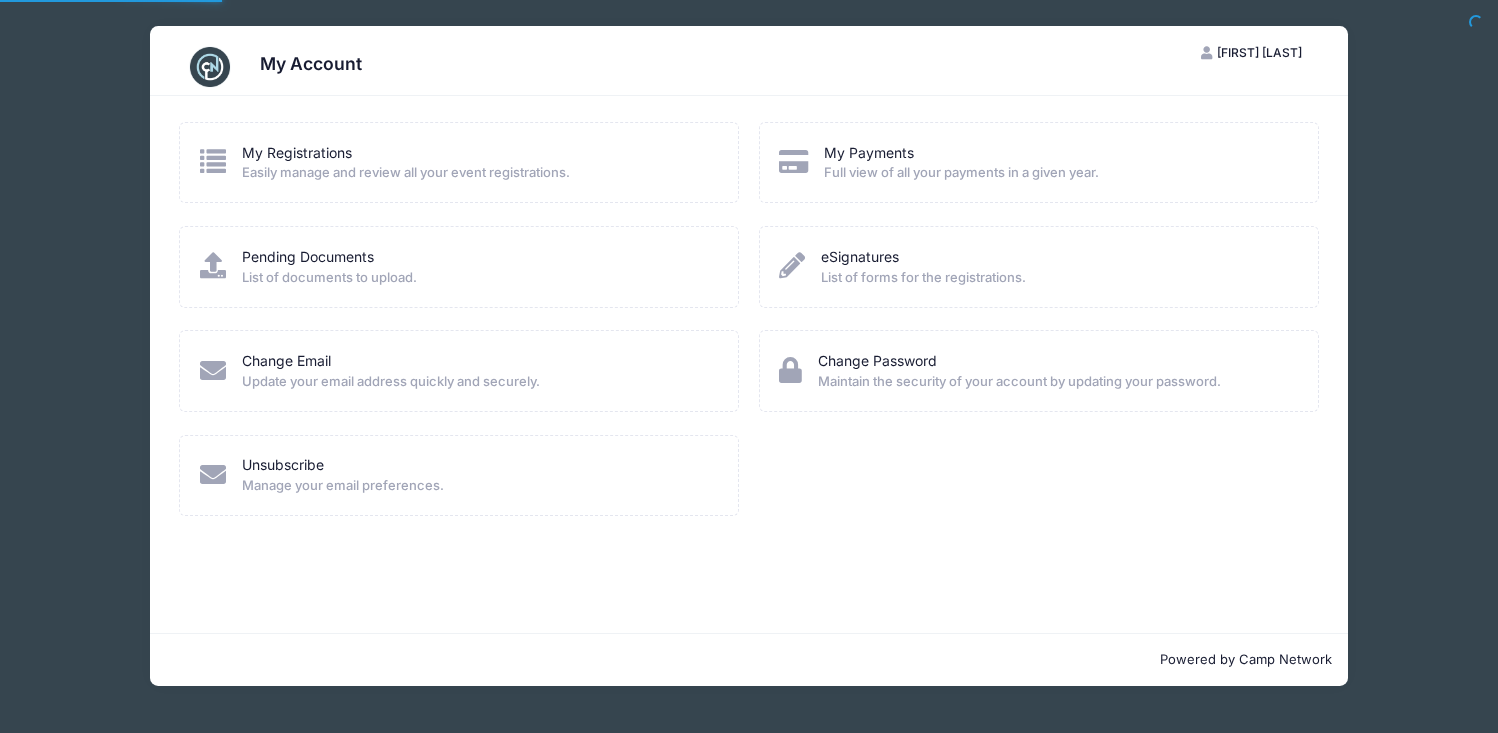 scroll, scrollTop: 0, scrollLeft: 0, axis: both 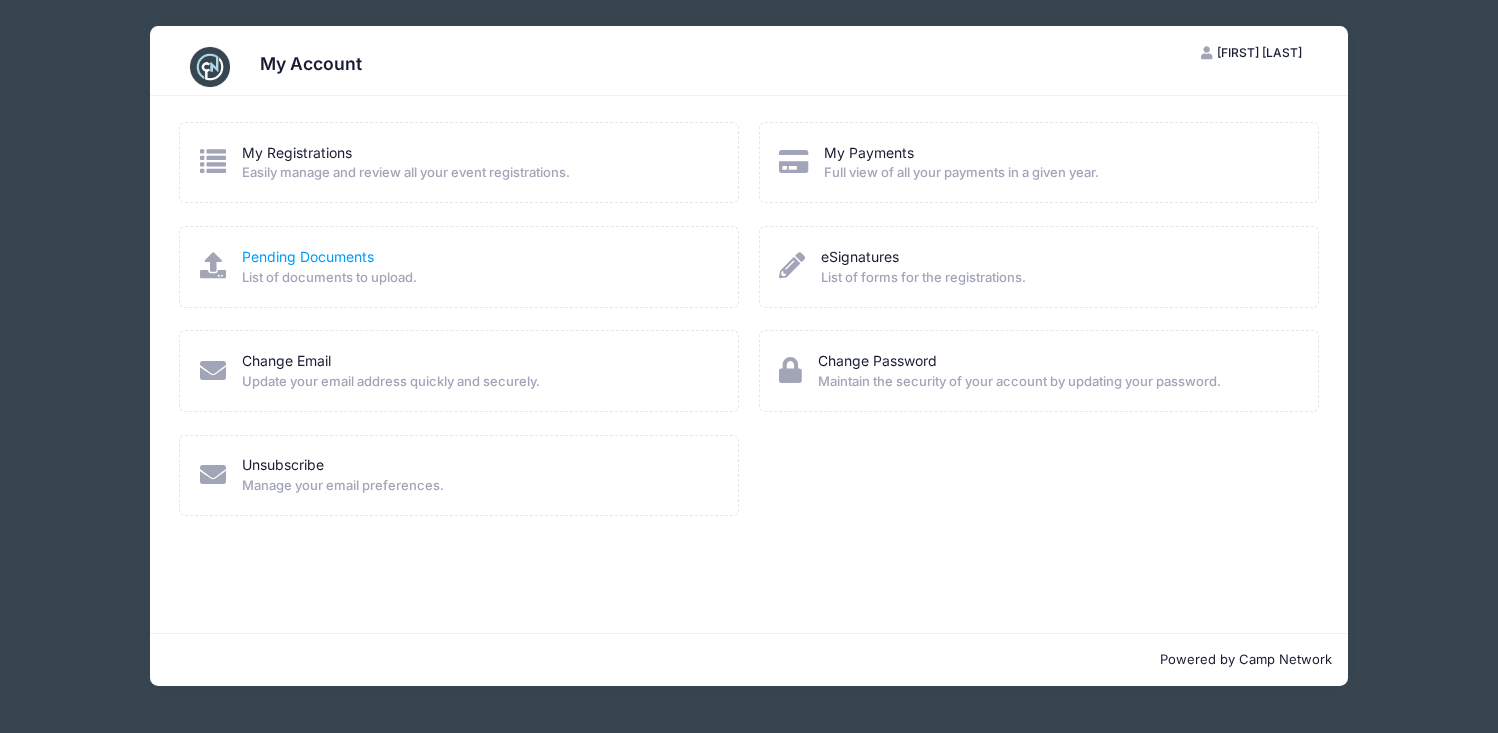 click on "Pending Documents" at bounding box center [308, 256] 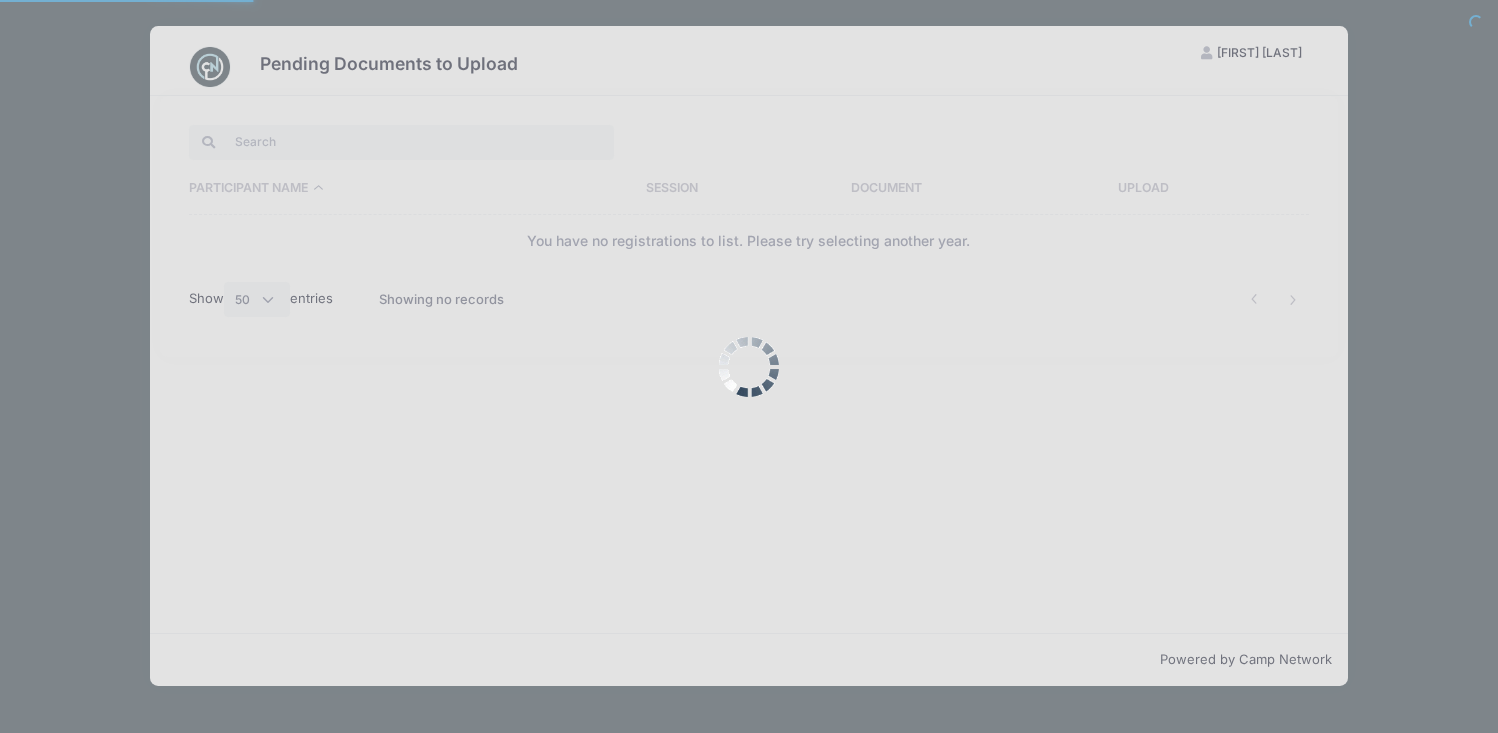 select on "50" 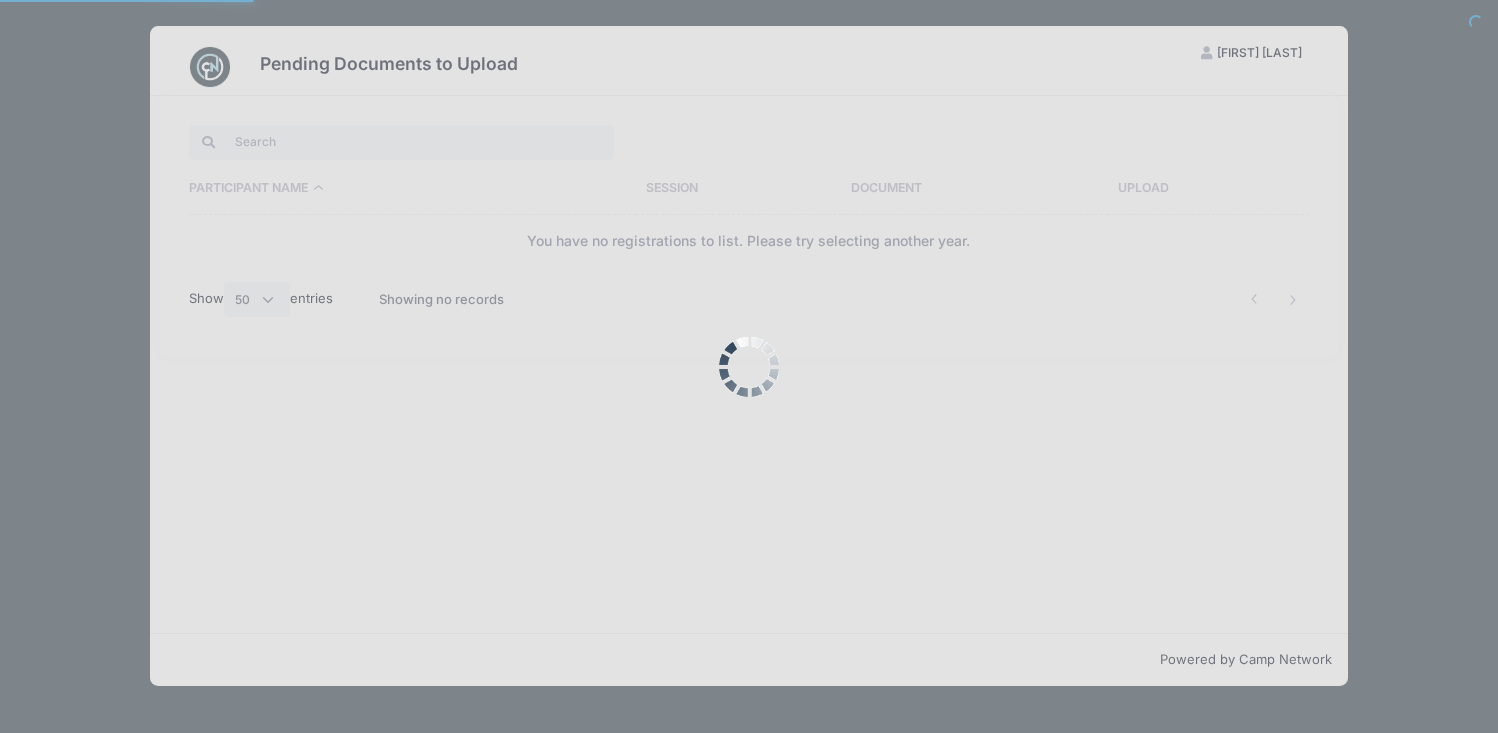 scroll, scrollTop: 0, scrollLeft: 0, axis: both 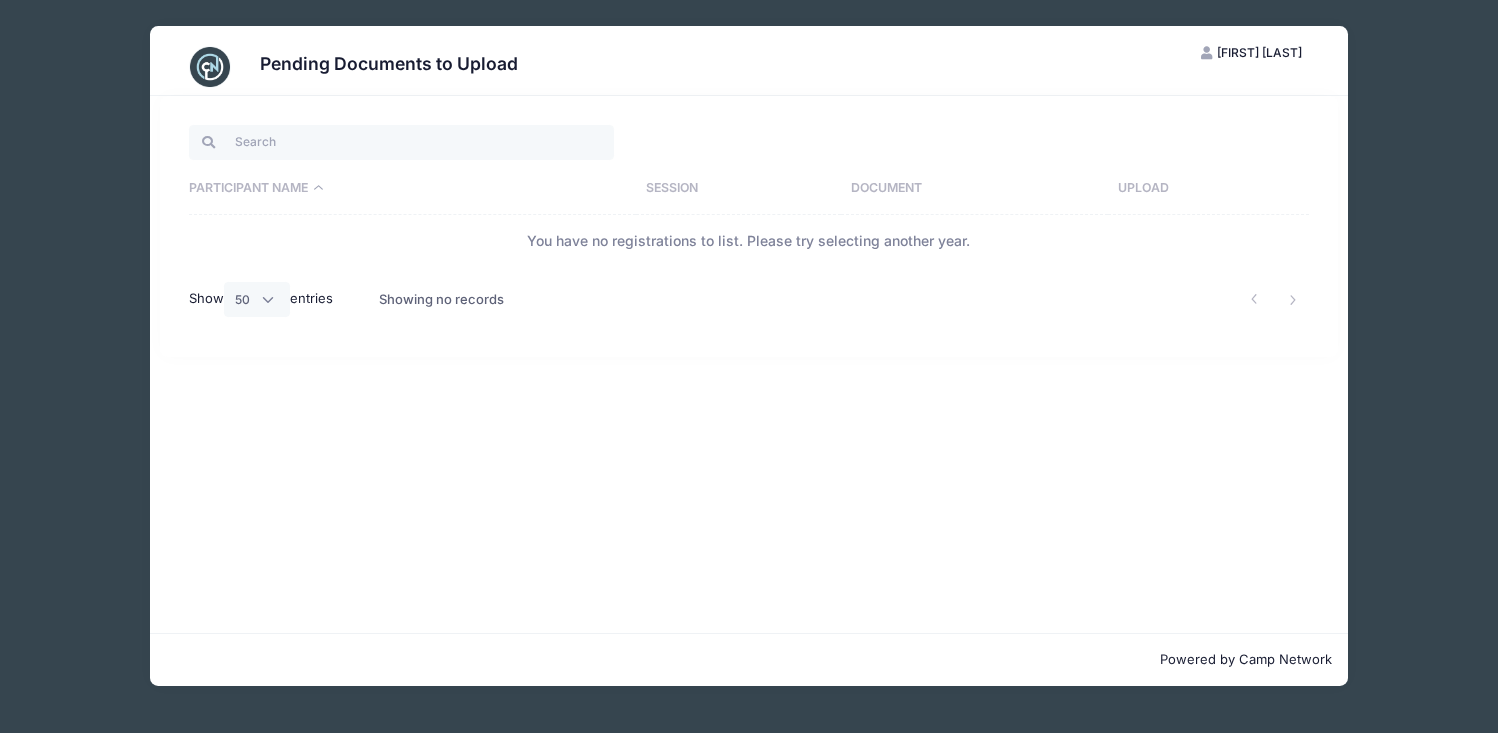 click on "[FIRST] [LAST]" at bounding box center (1259, 52) 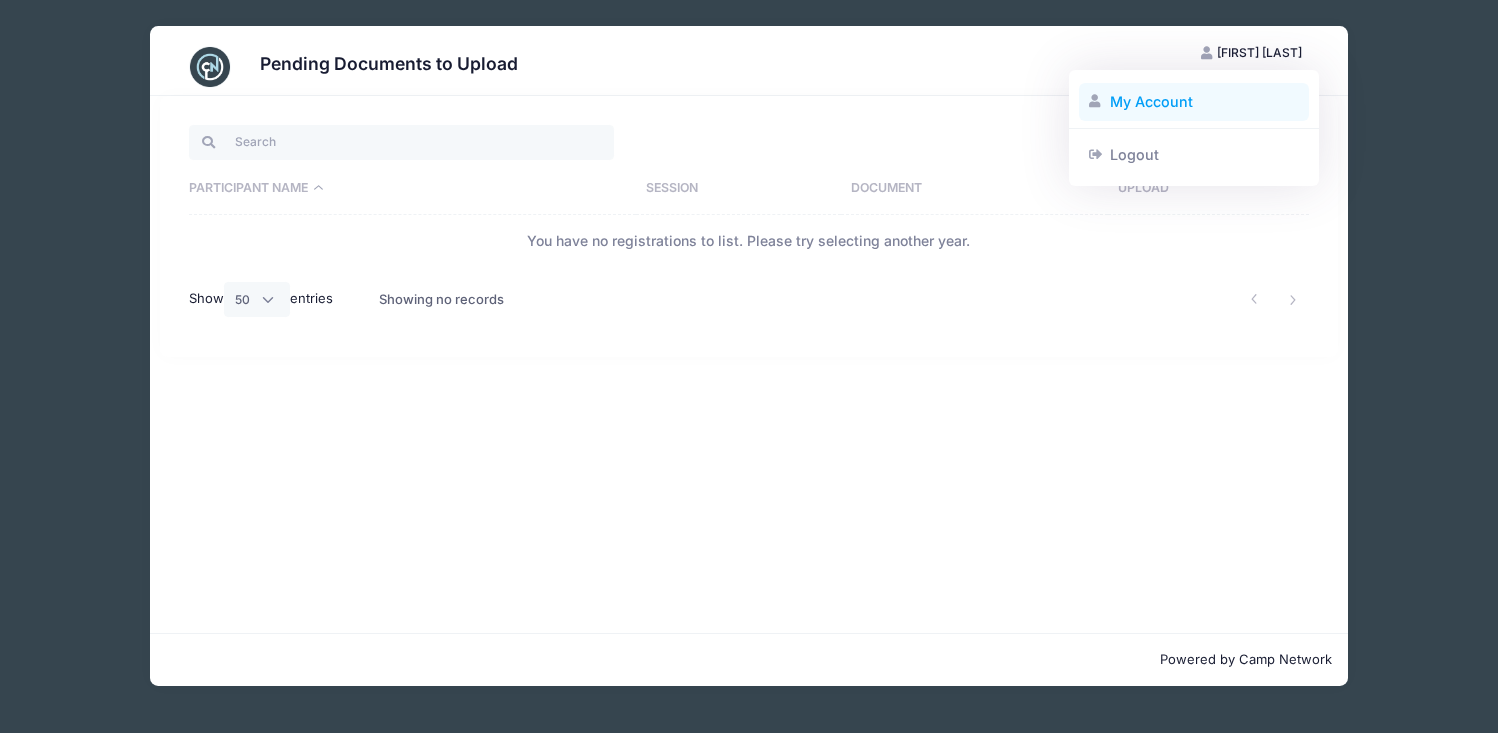 click on "My Account" at bounding box center (1194, 102) 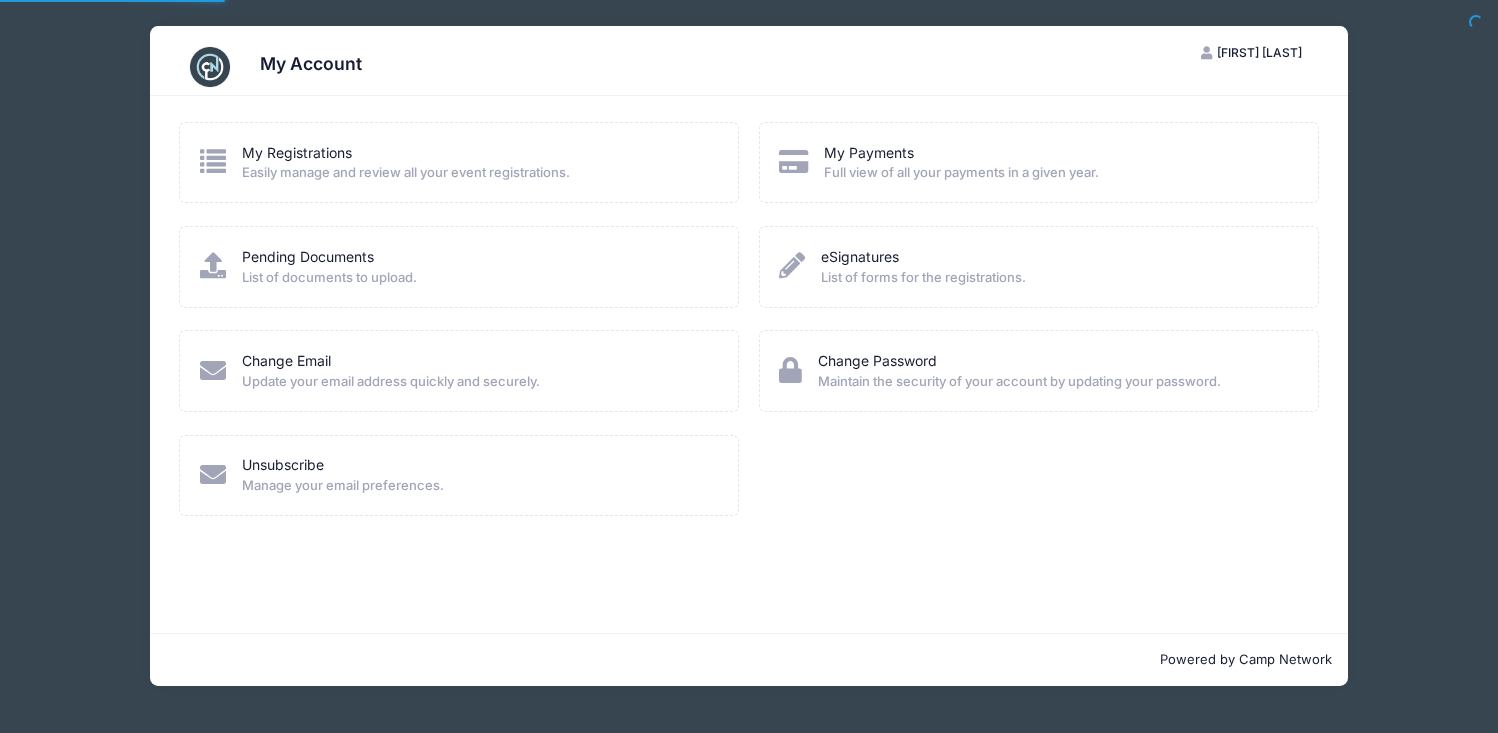 scroll, scrollTop: 0, scrollLeft: 0, axis: both 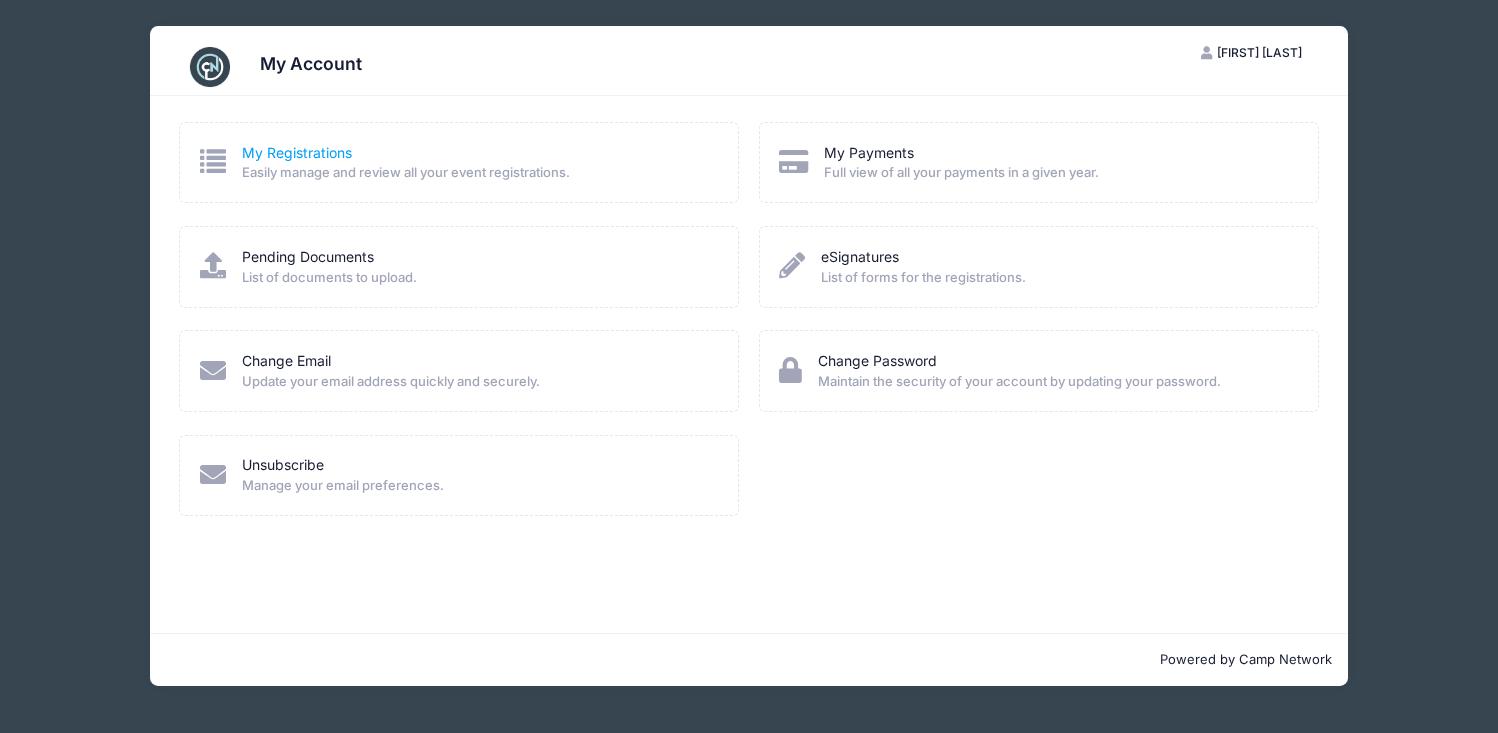 click on "My Registrations" at bounding box center [297, 152] 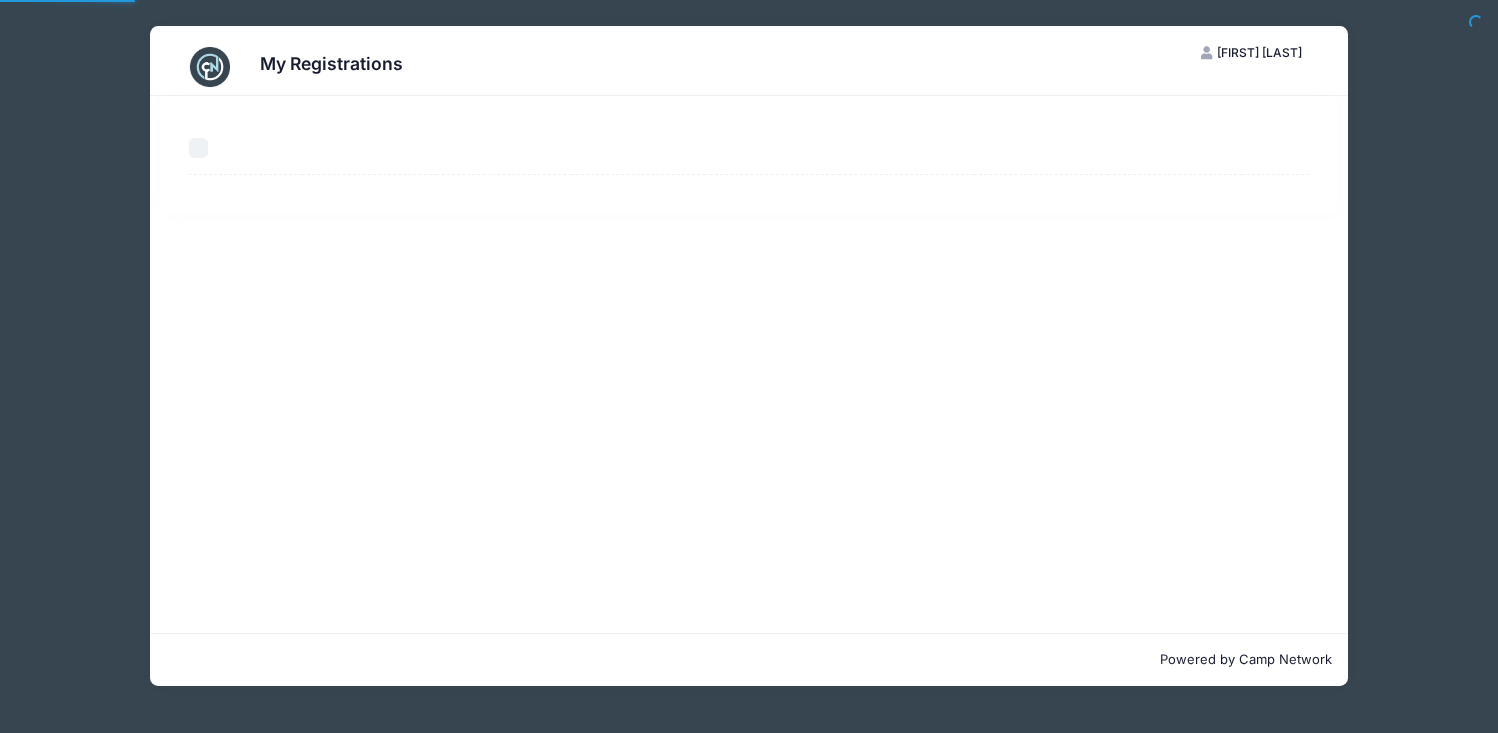 scroll, scrollTop: 0, scrollLeft: 0, axis: both 